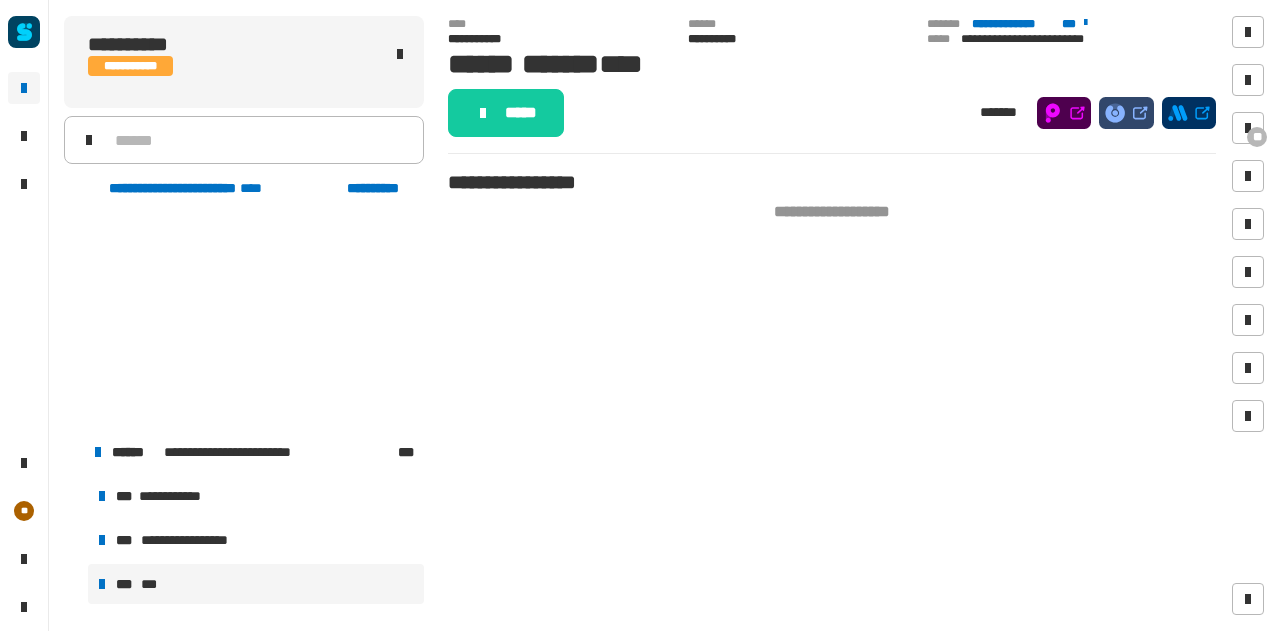 scroll, scrollTop: 0, scrollLeft: 0, axis: both 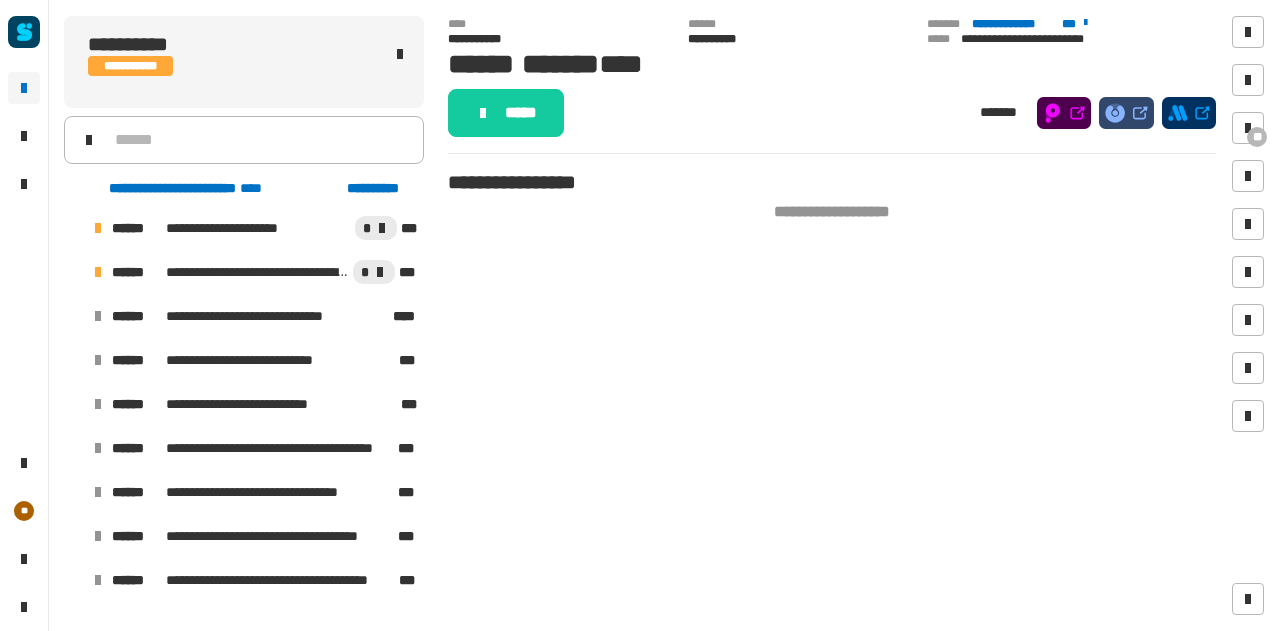 click at bounding box center [74, 272] 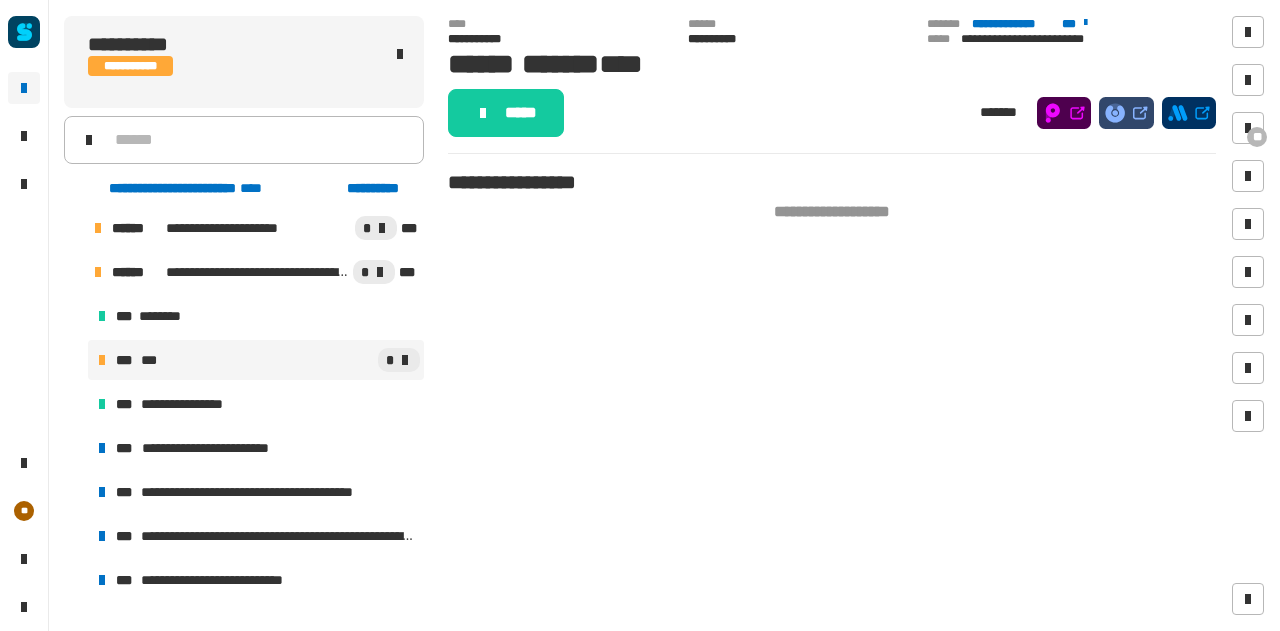 click on "*" at bounding box center [290, 360] 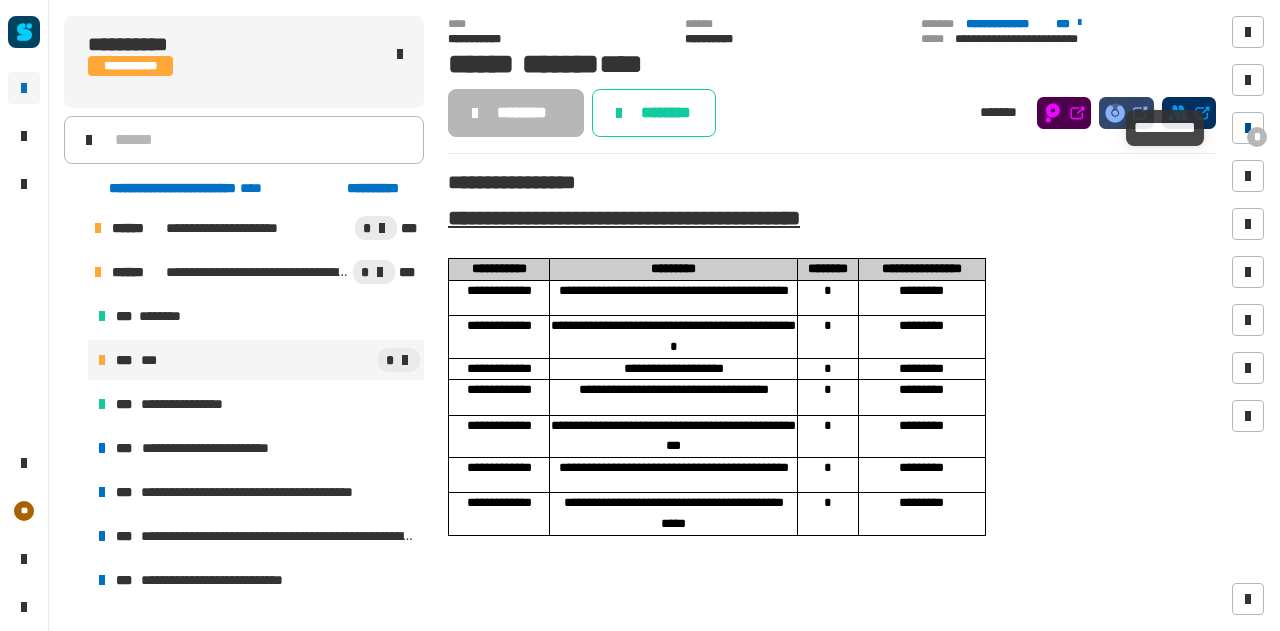 click on "*" at bounding box center [1257, 137] 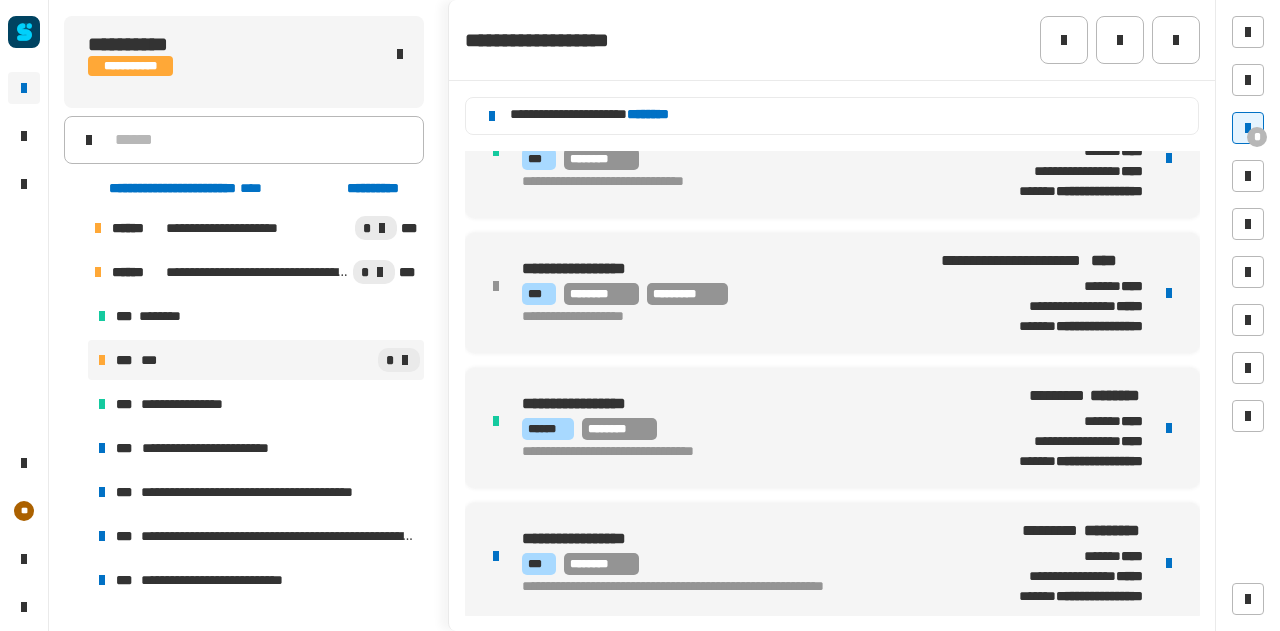 scroll, scrollTop: 728, scrollLeft: 0, axis: vertical 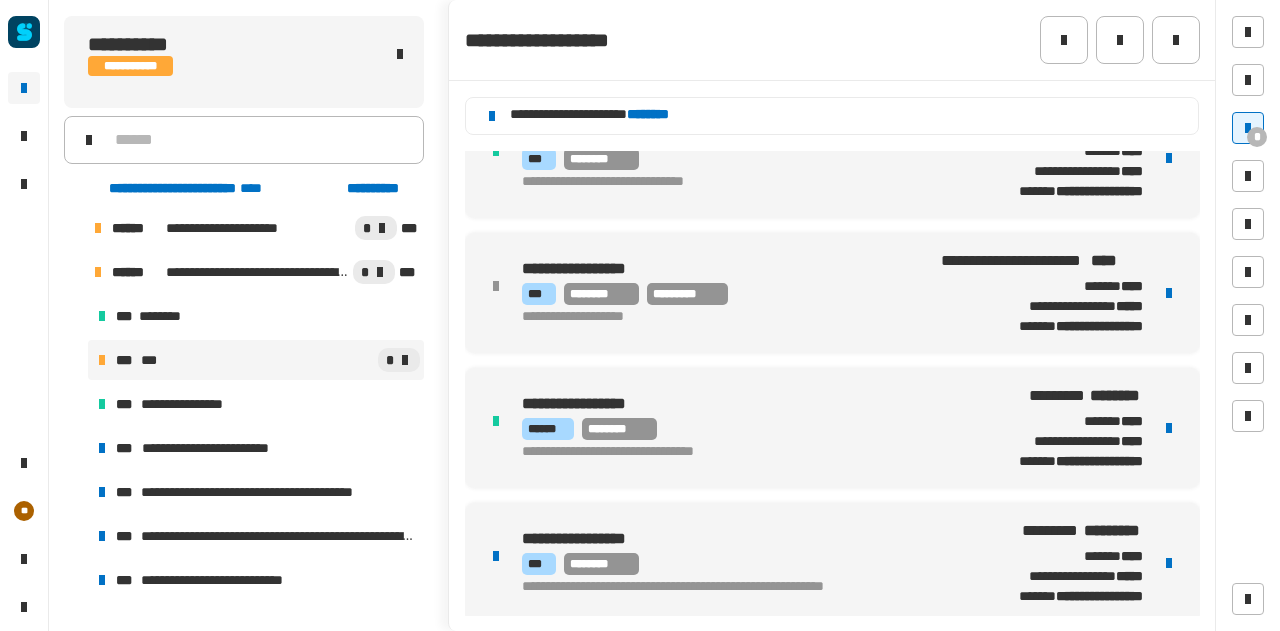 click on "********" 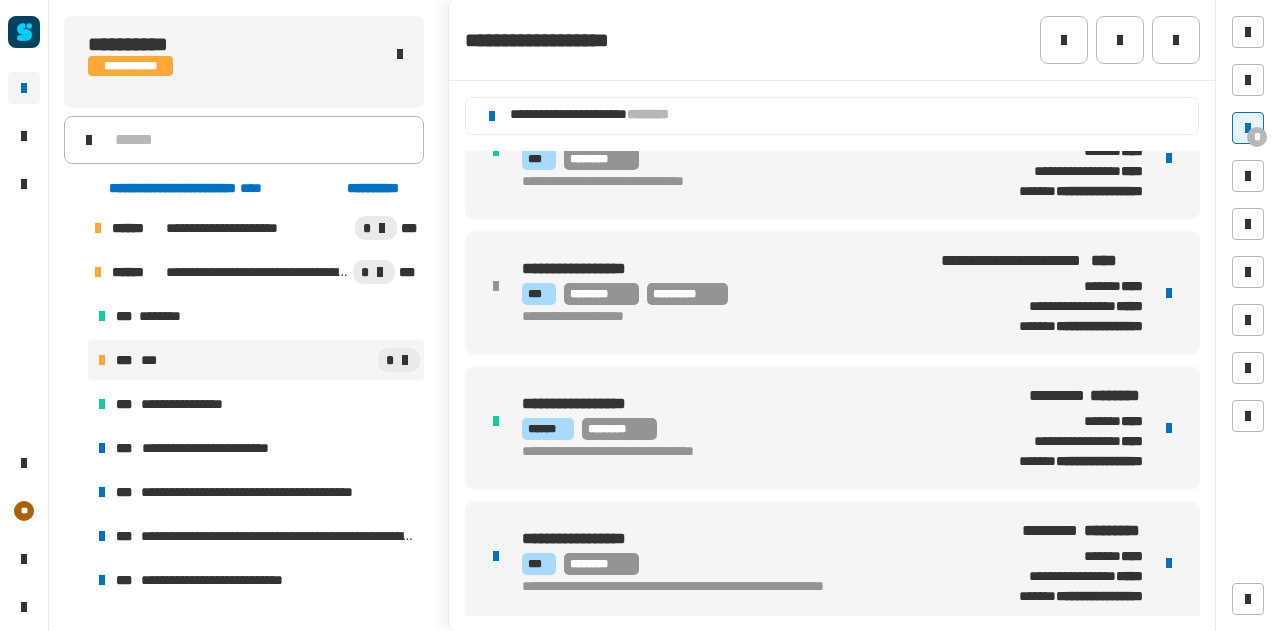 scroll, scrollTop: 675, scrollLeft: 0, axis: vertical 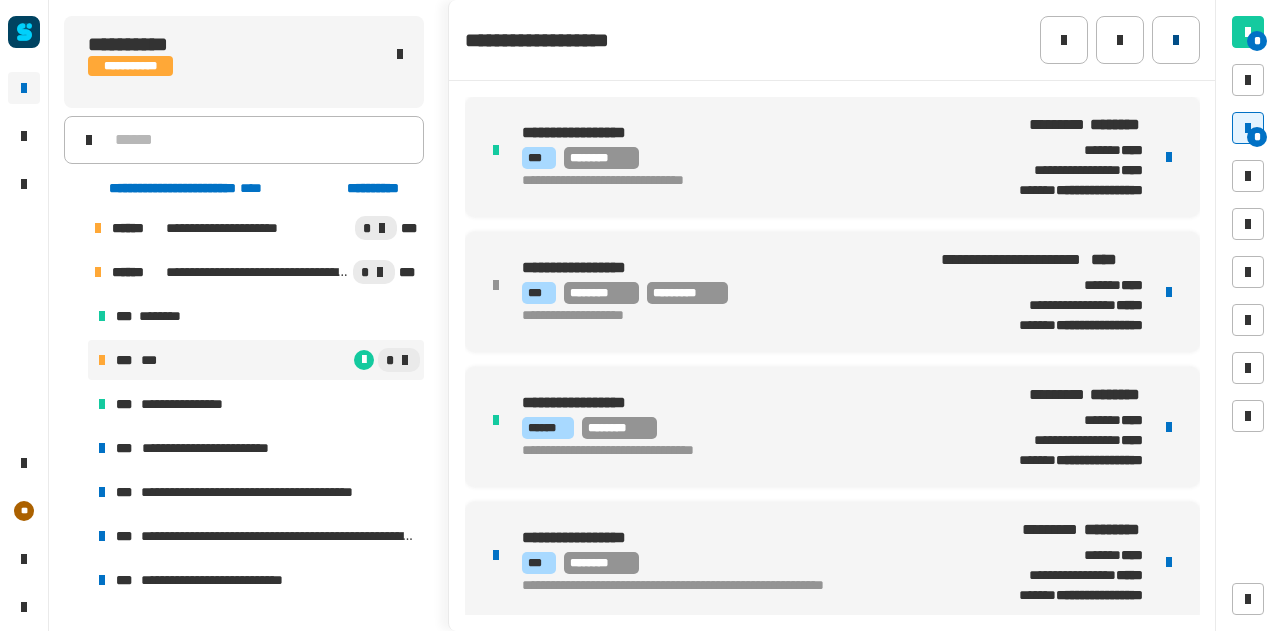 click 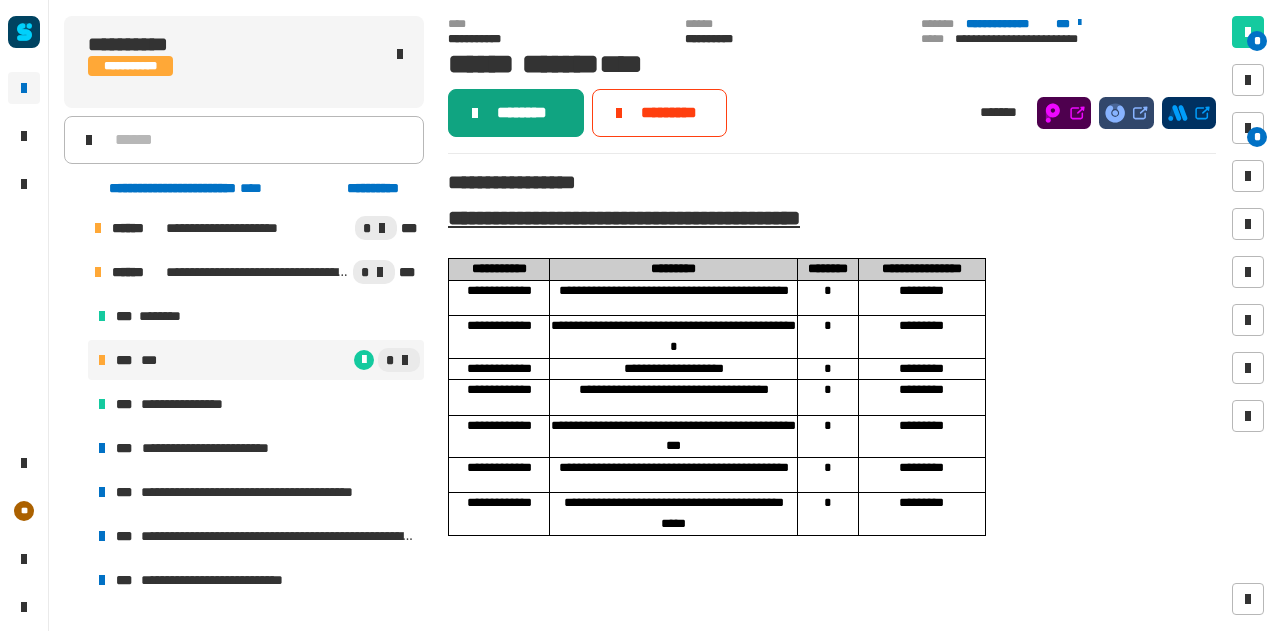 click on "********" 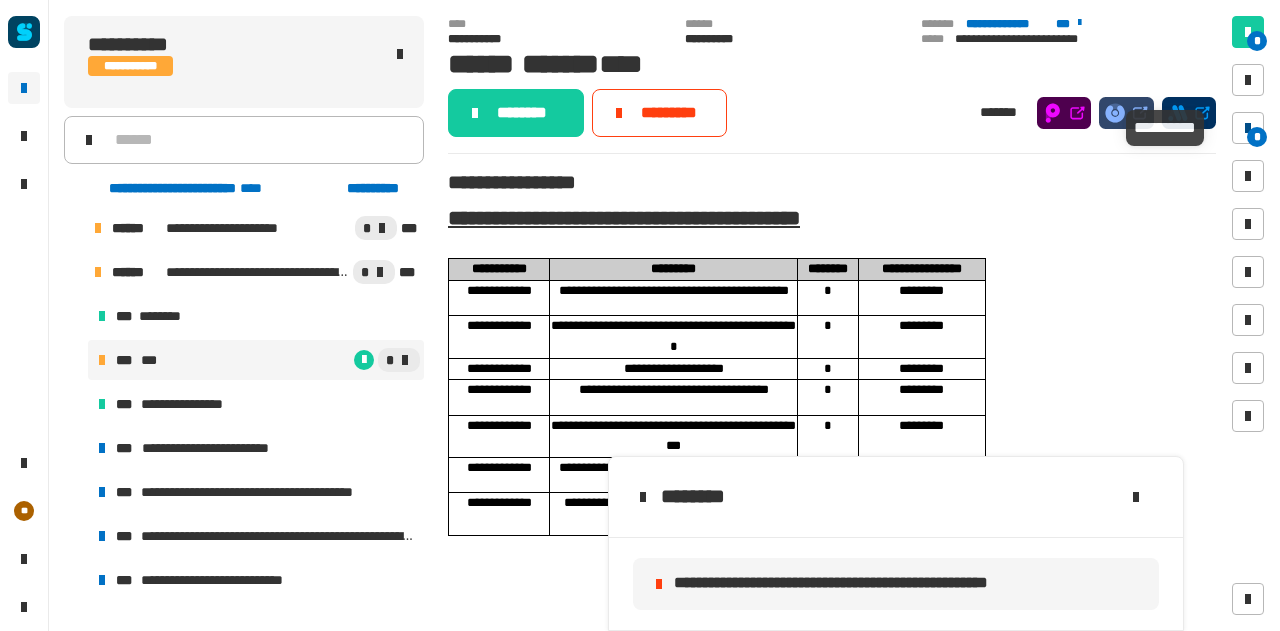 click at bounding box center [1248, 128] 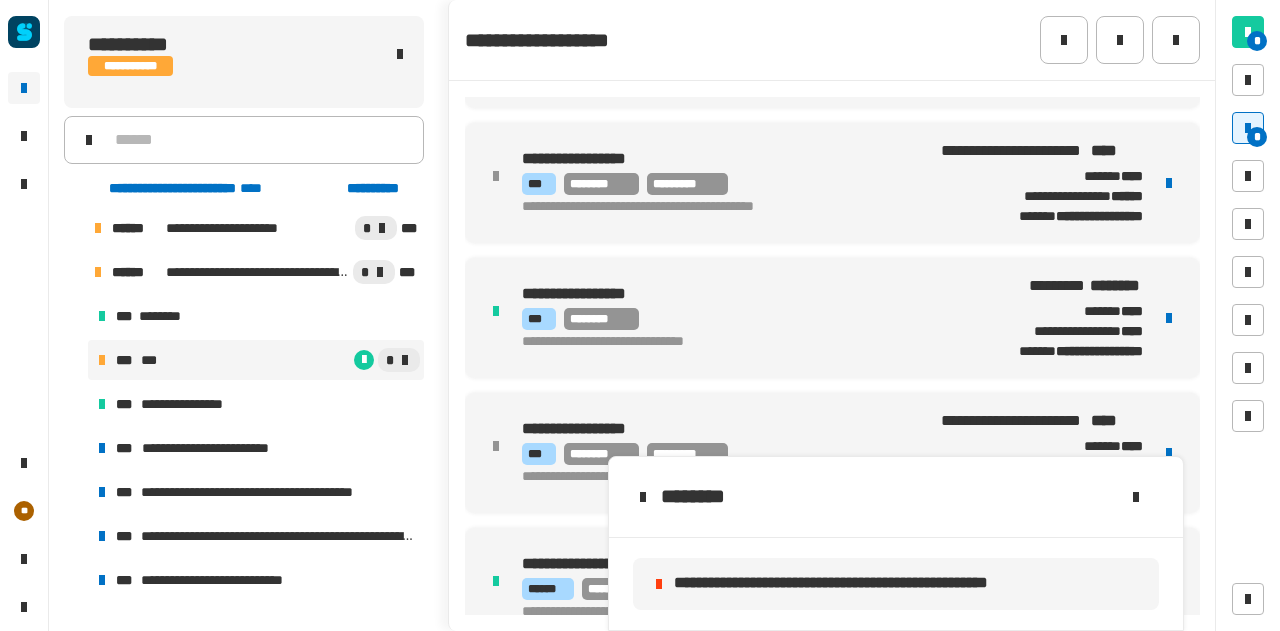 scroll, scrollTop: 675, scrollLeft: 0, axis: vertical 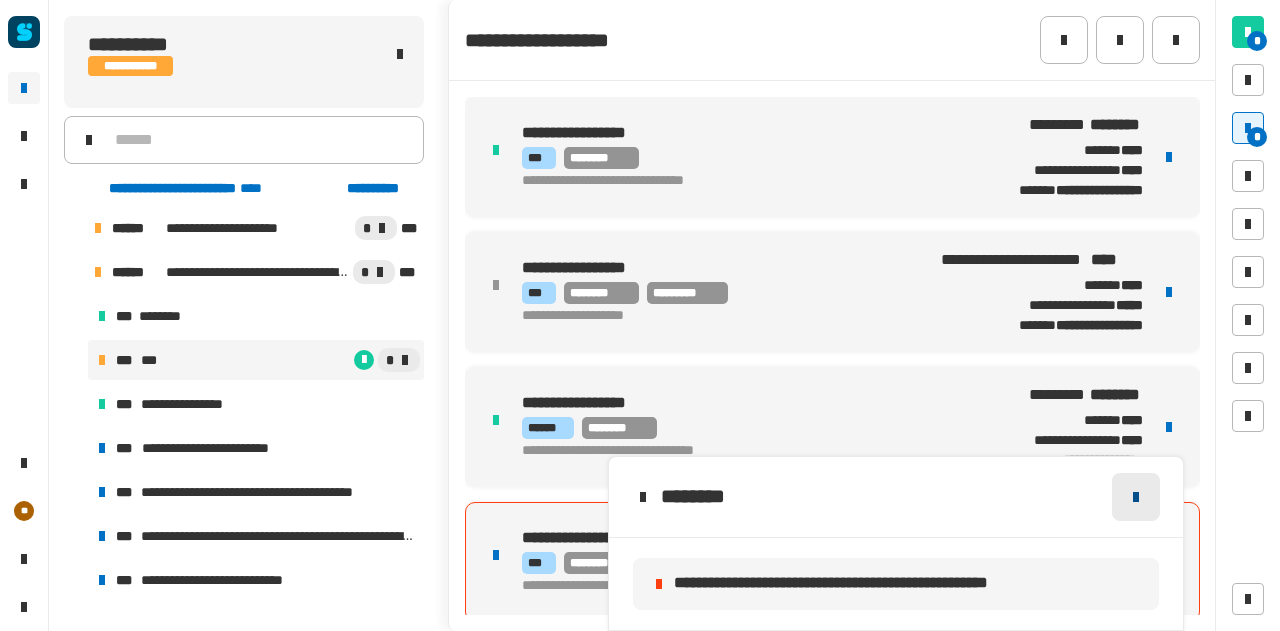 click 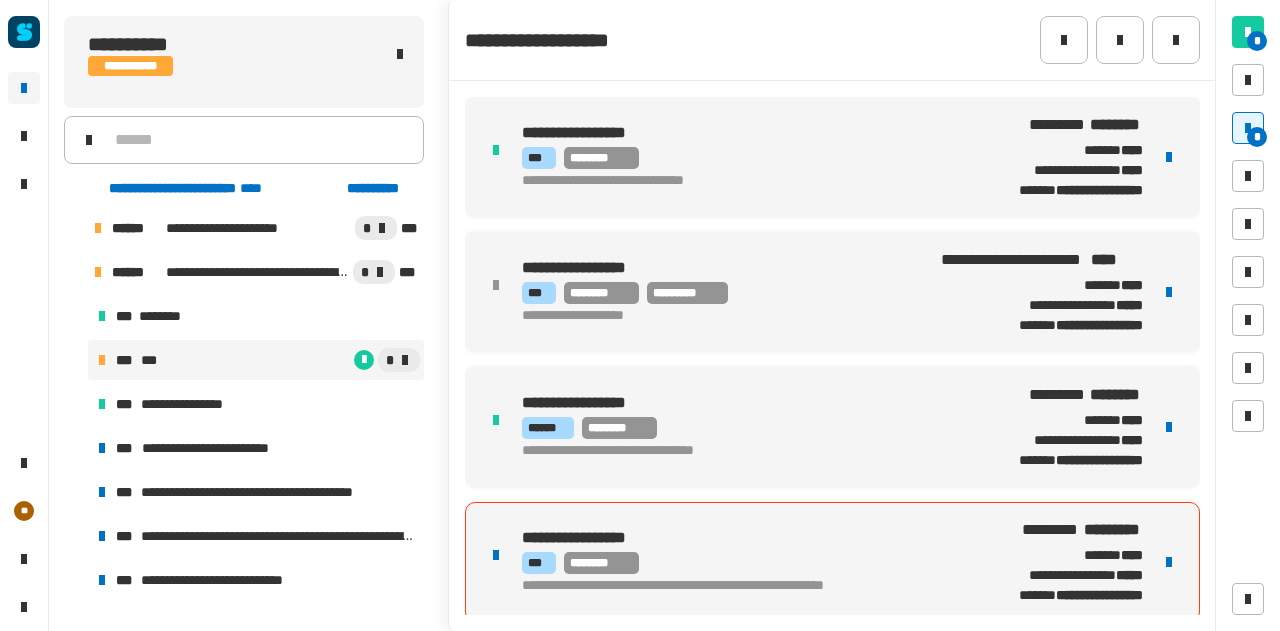 click at bounding box center [1169, 562] 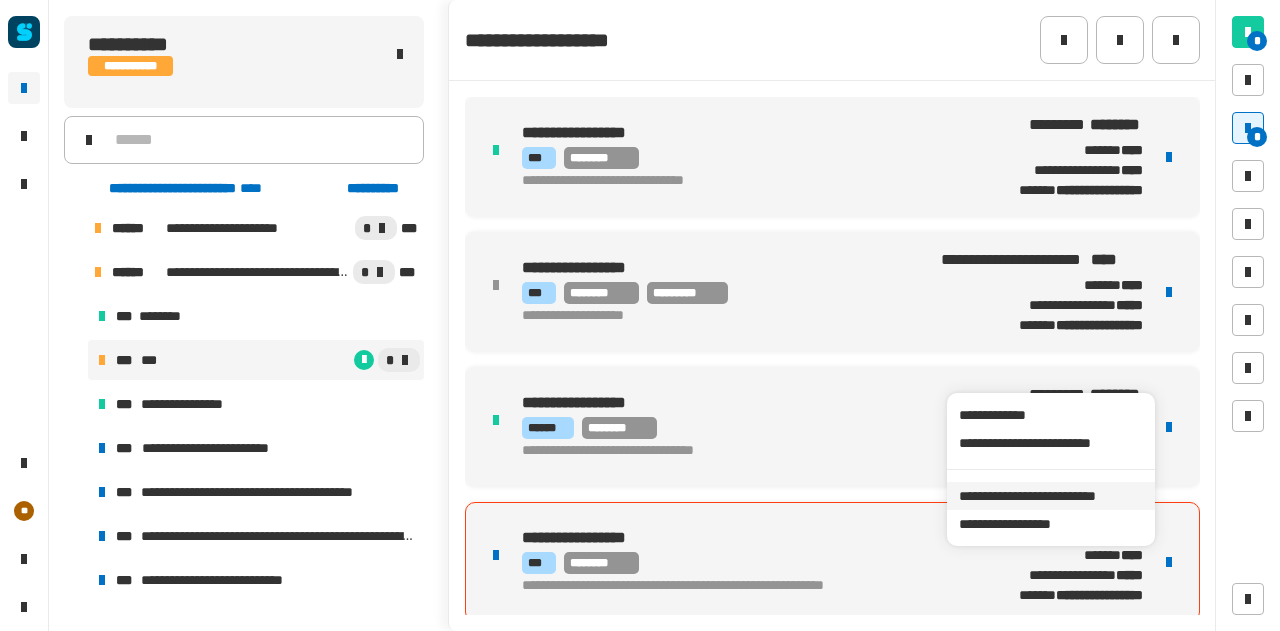 click on "**********" at bounding box center (1050, 496) 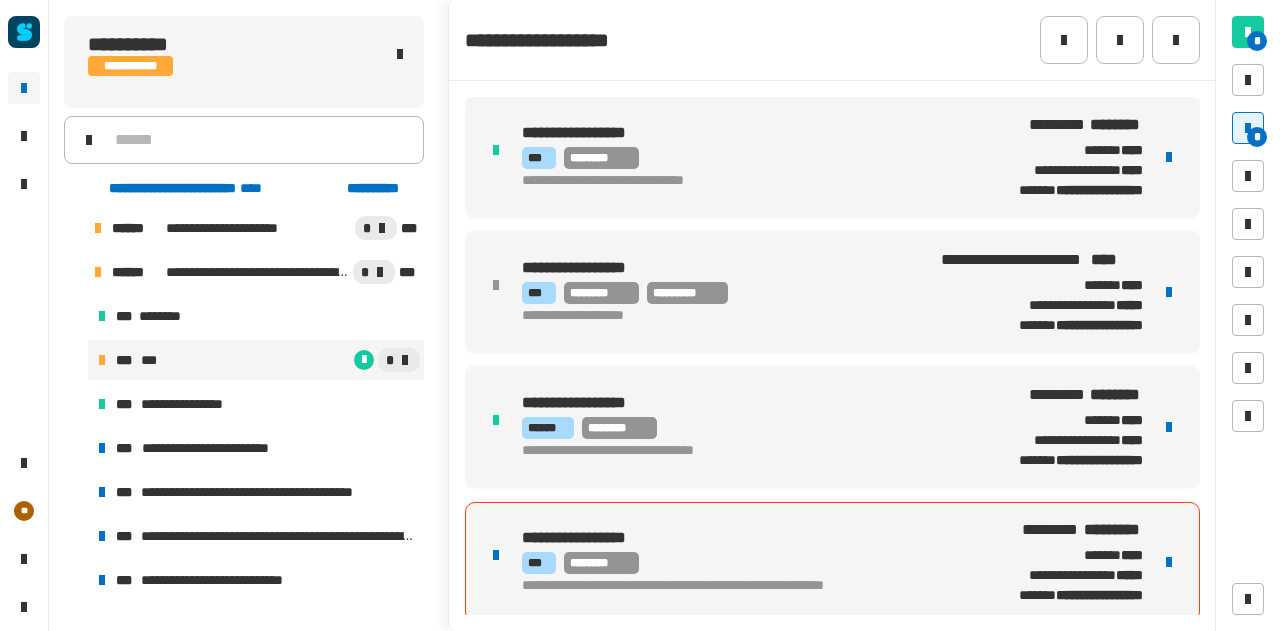 click on "*** ********" at bounding box center (742, 563) 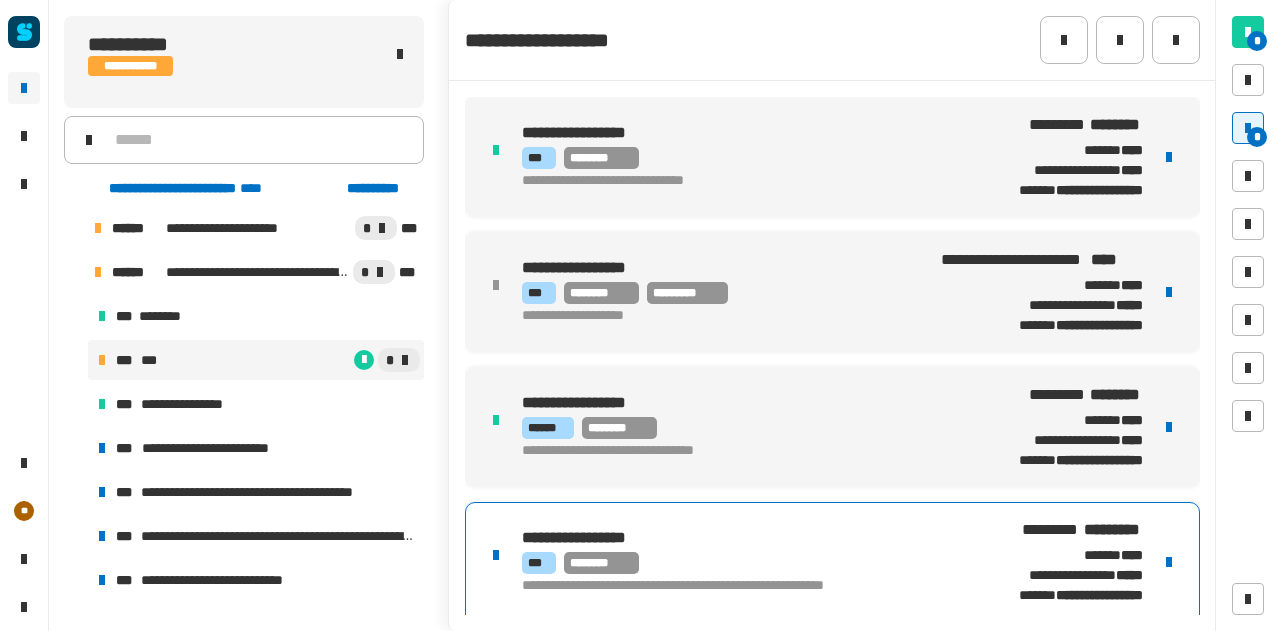 scroll, scrollTop: 830, scrollLeft: 0, axis: vertical 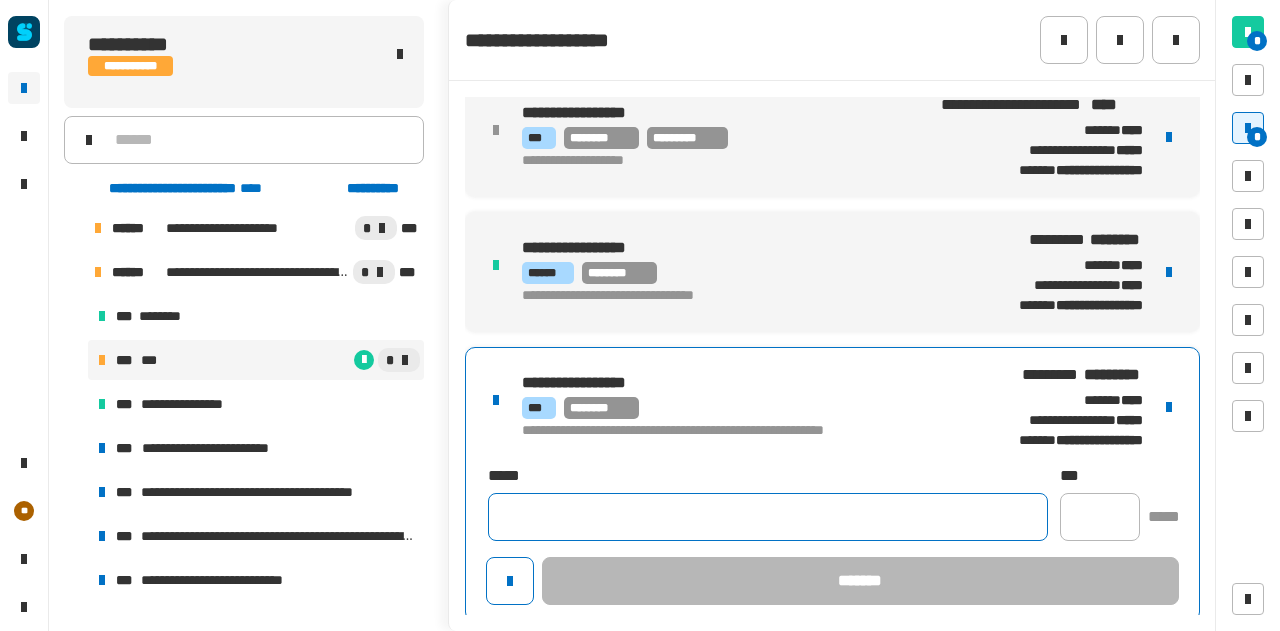 click 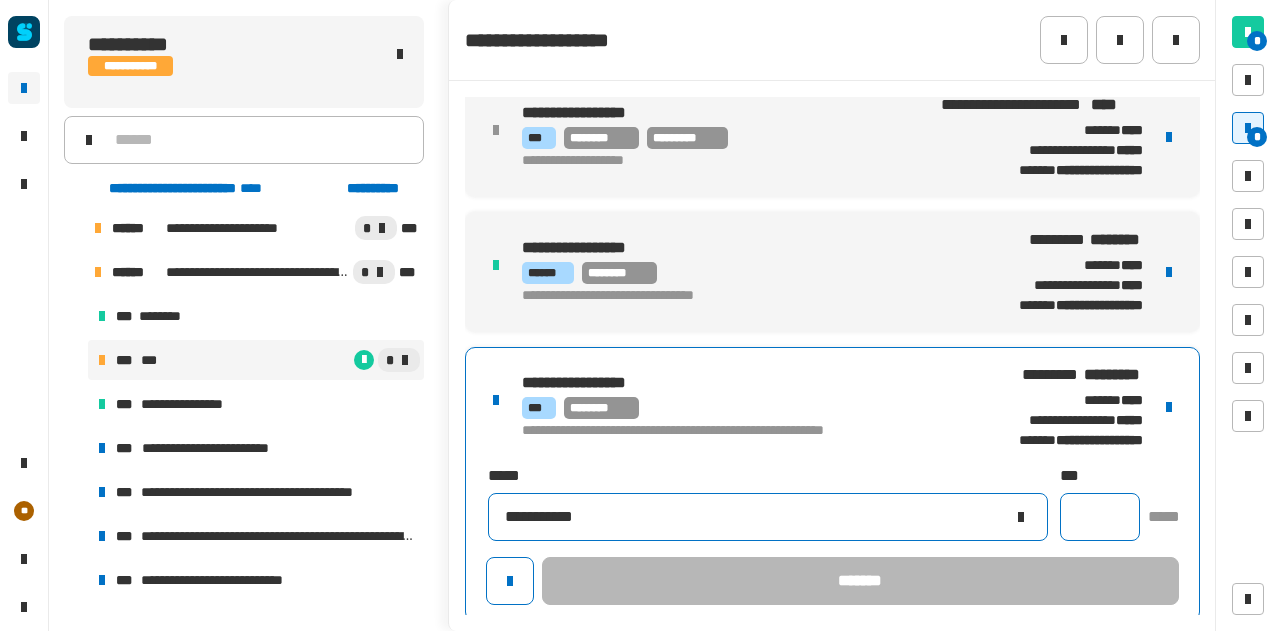 type on "**********" 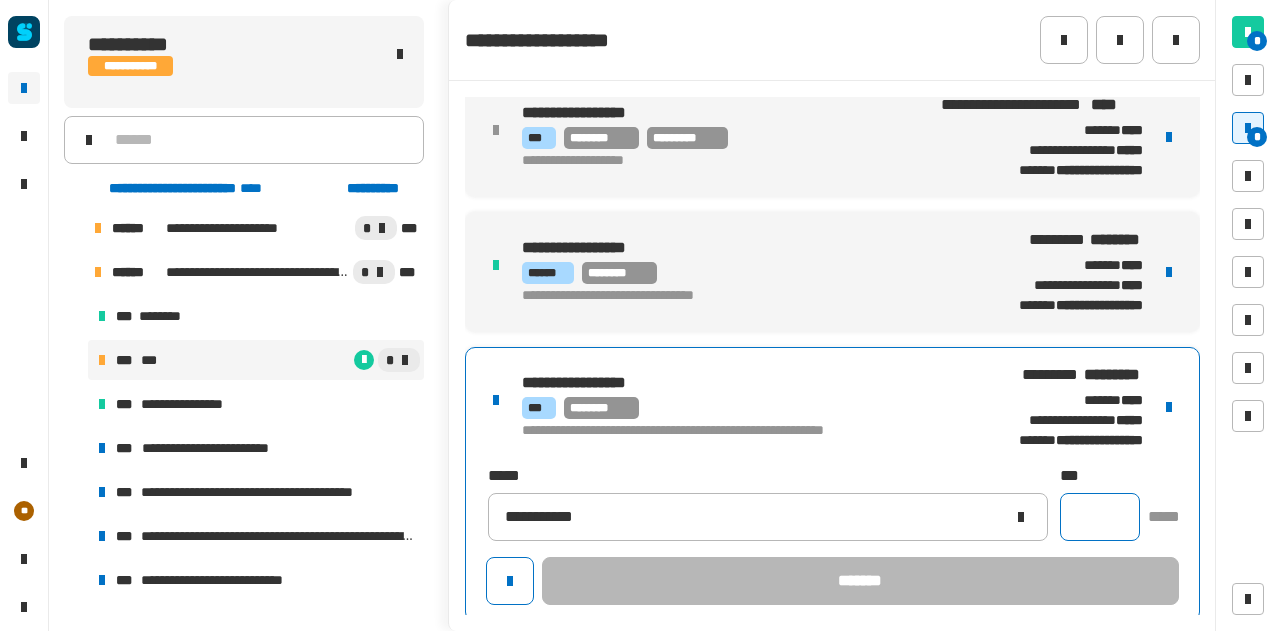 click 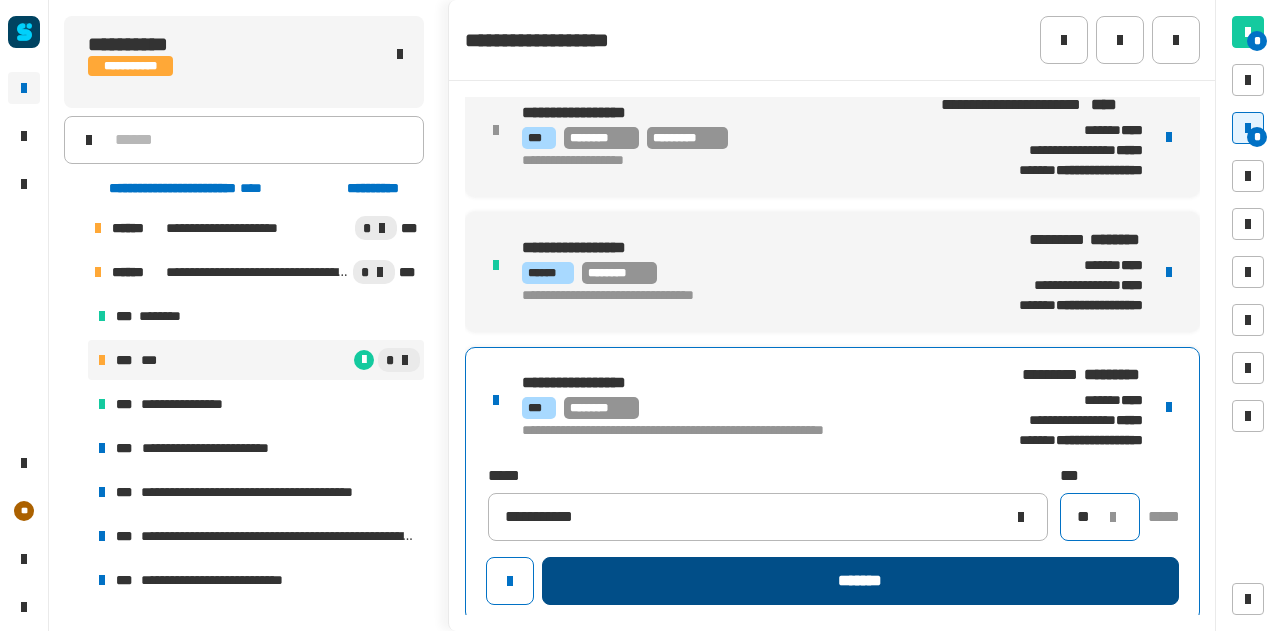 type on "**" 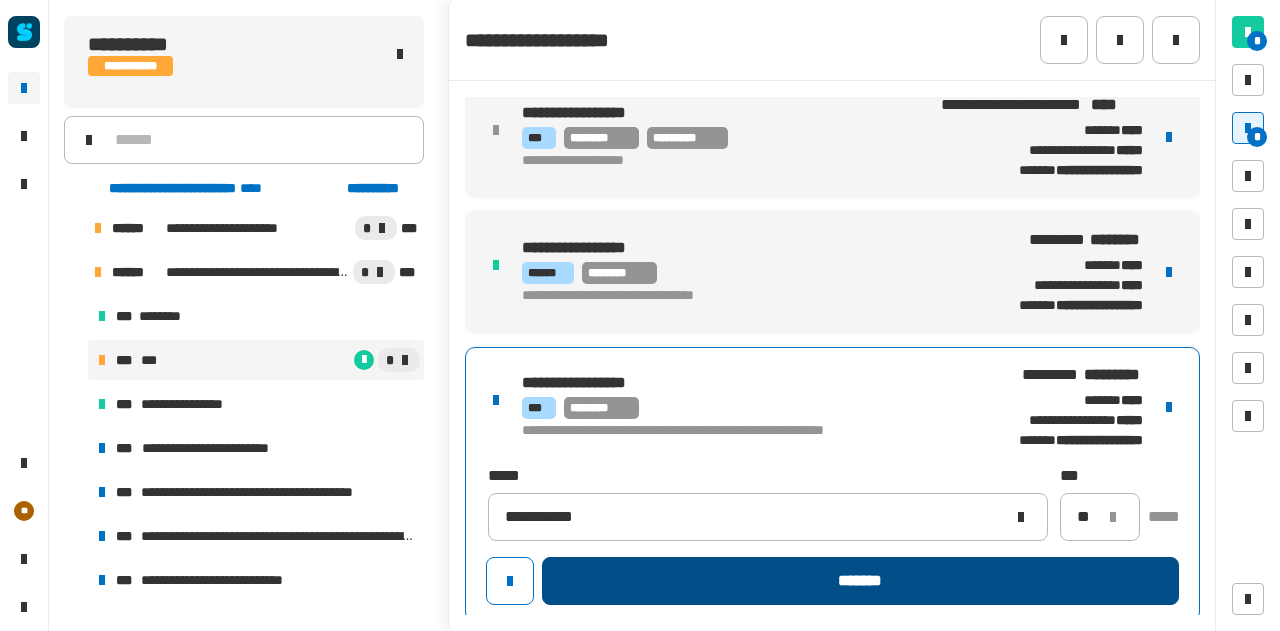 click on "*******" 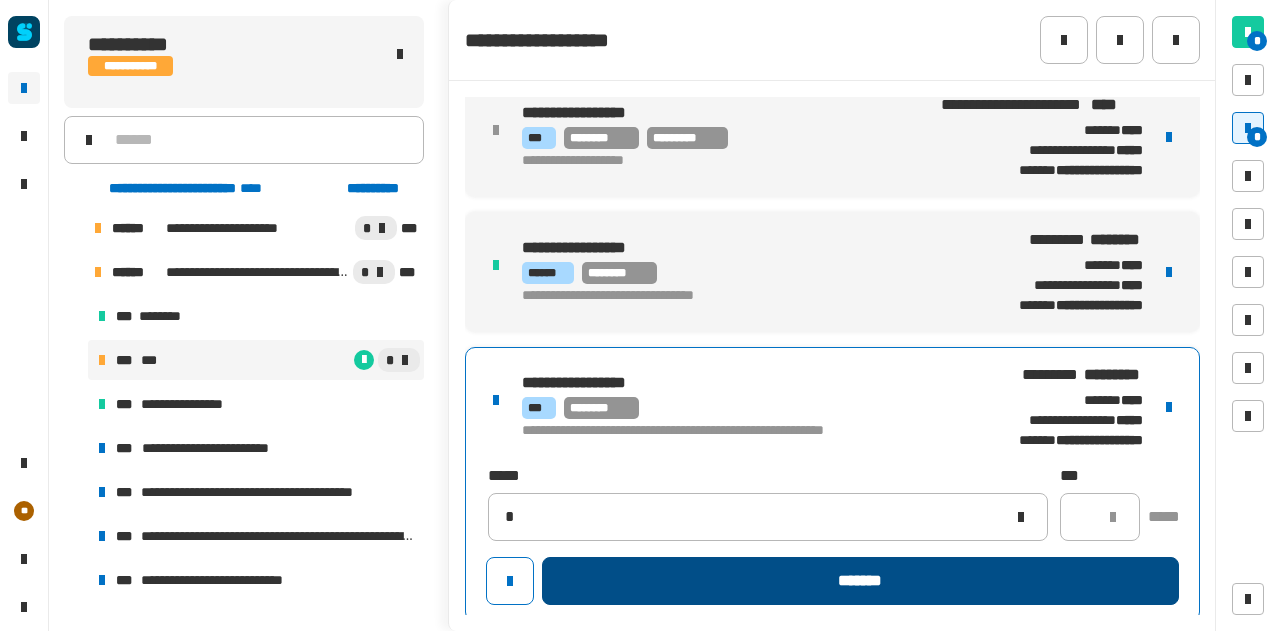 type 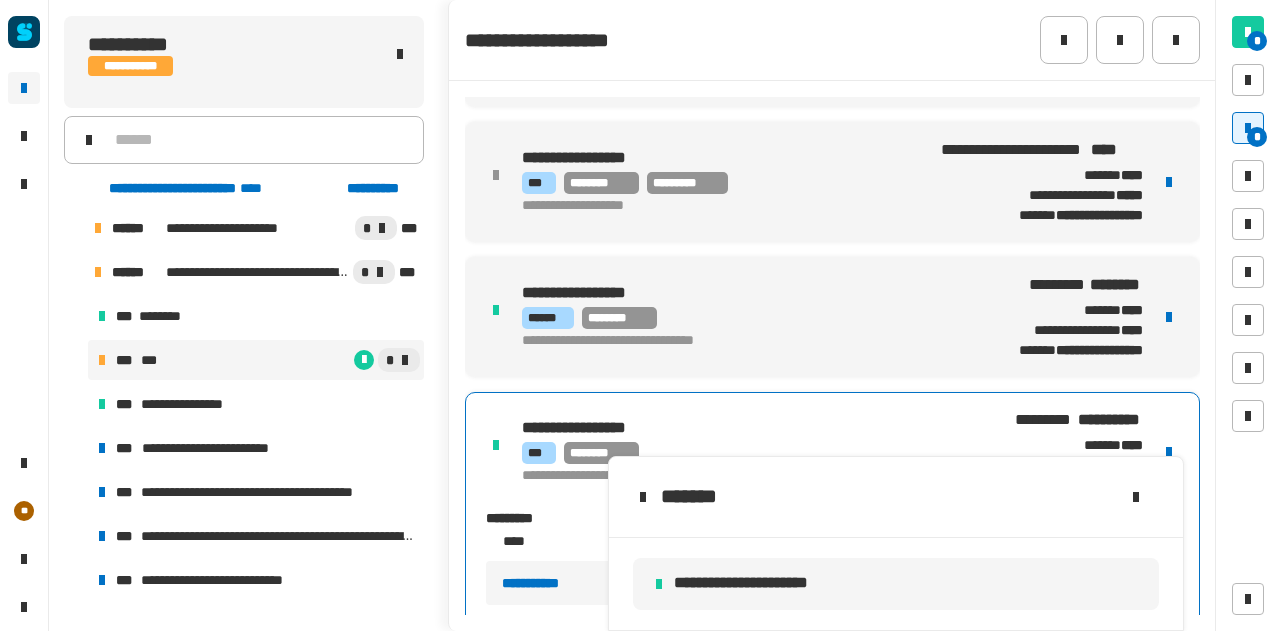 scroll, scrollTop: 789, scrollLeft: 0, axis: vertical 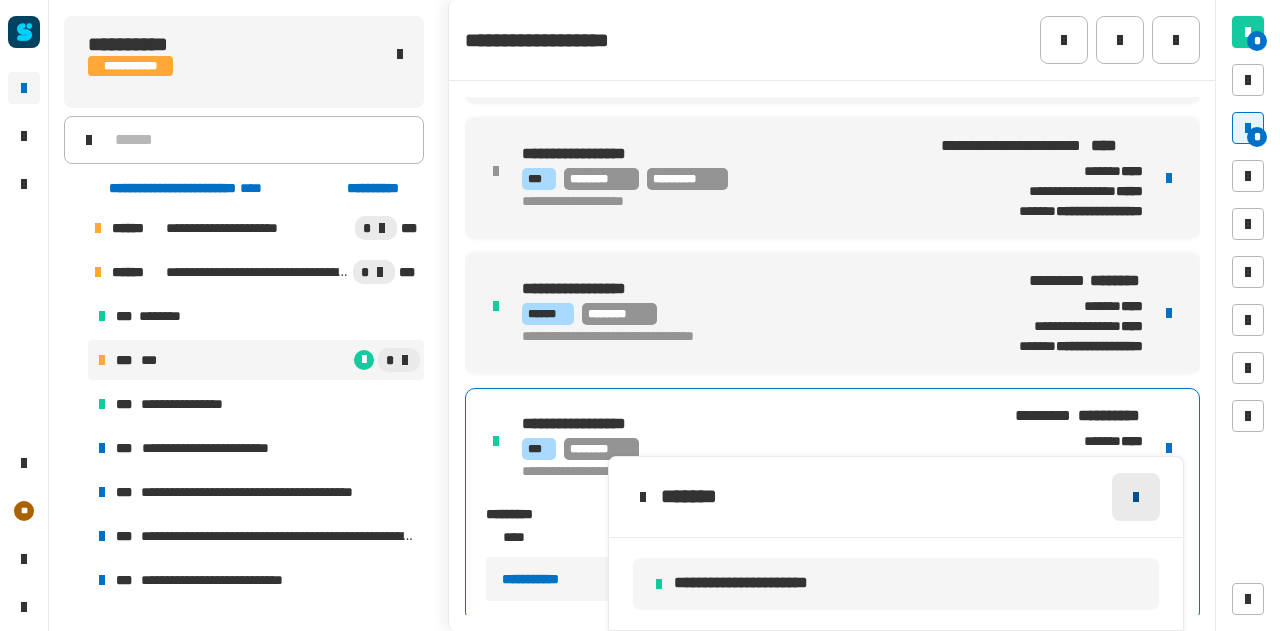 click 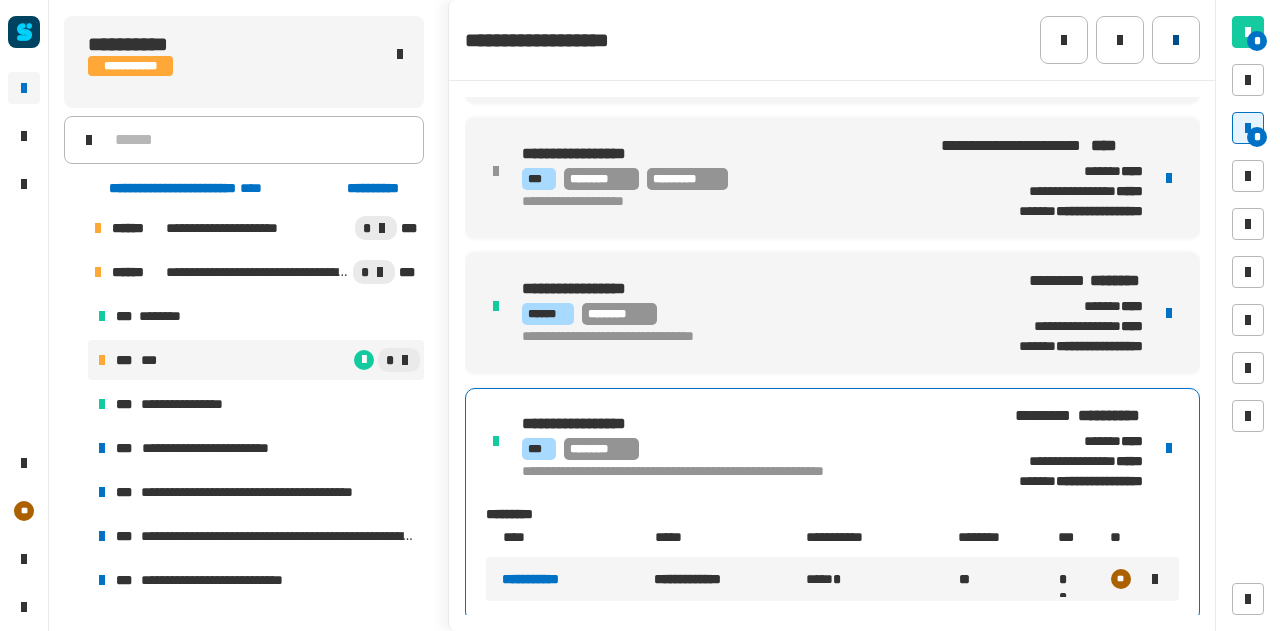 click 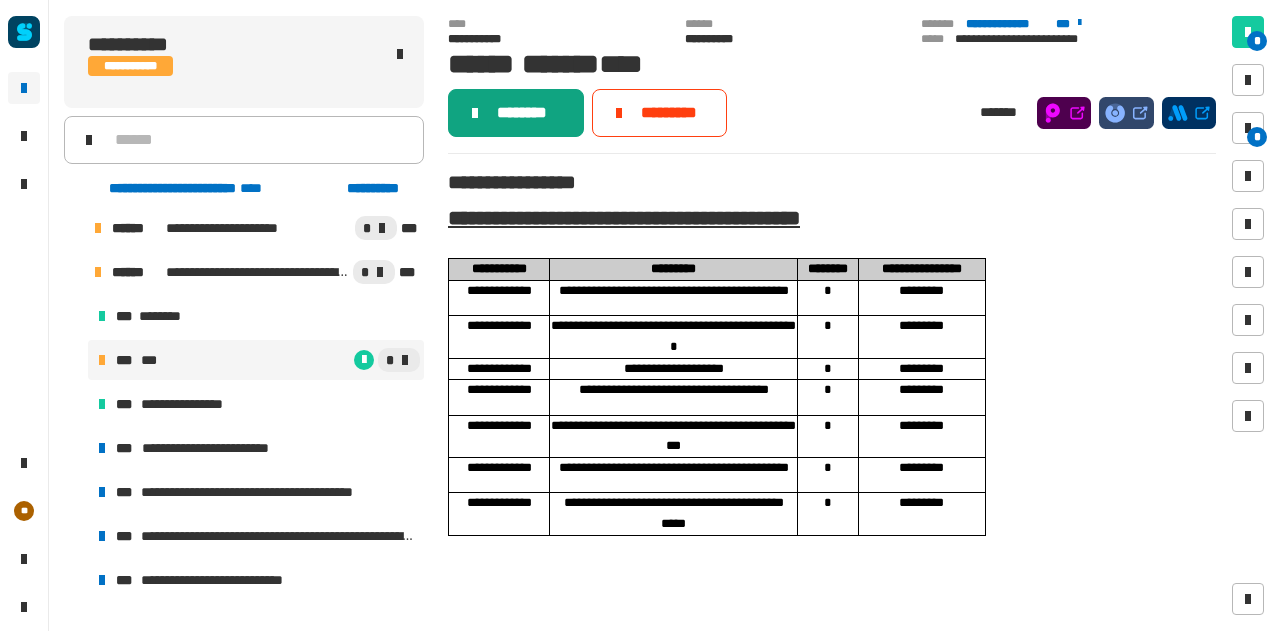 click on "********" 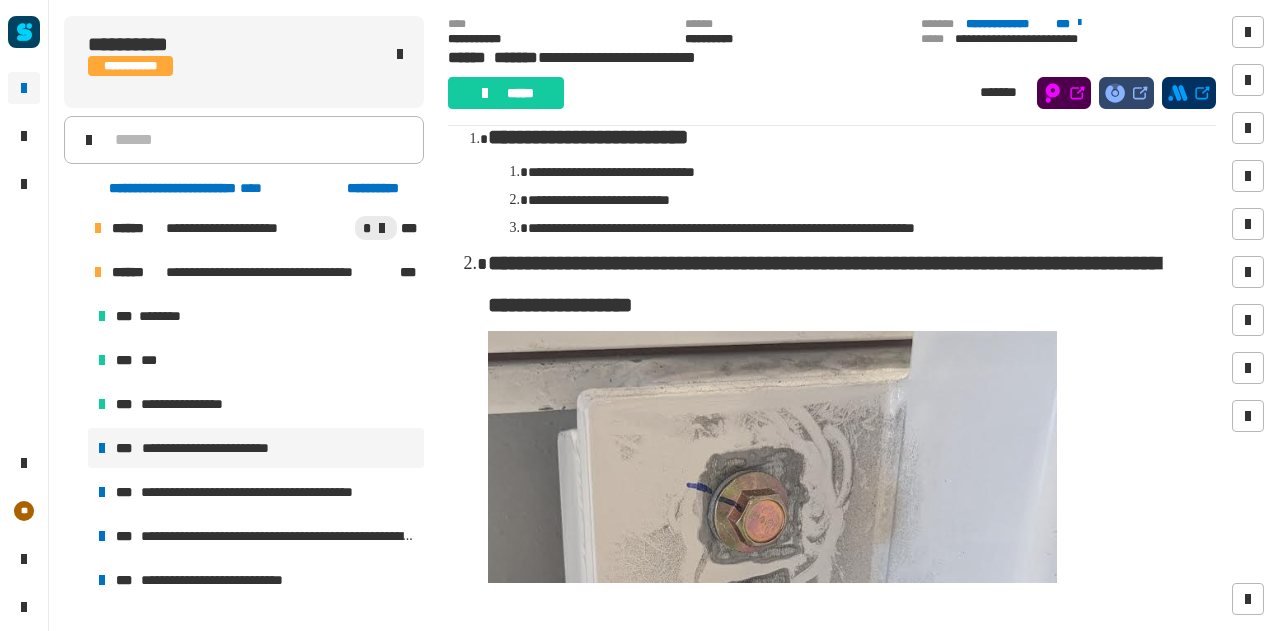 scroll, scrollTop: 127, scrollLeft: 0, axis: vertical 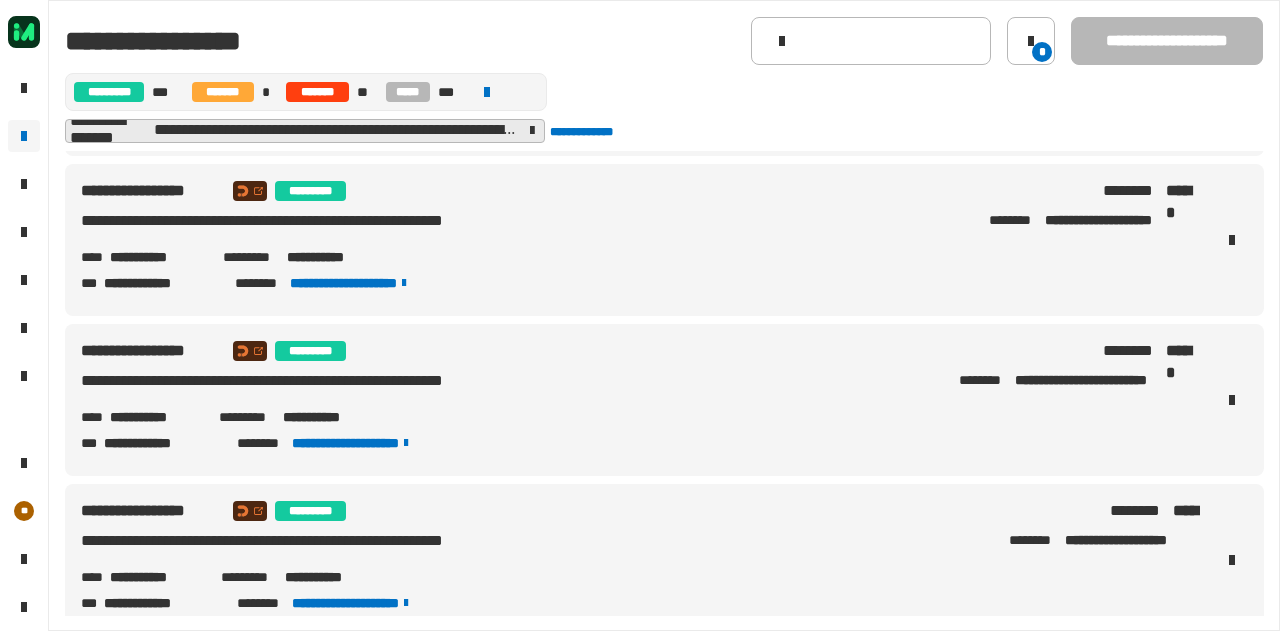 click on "**********" at bounding box center [156, 417] 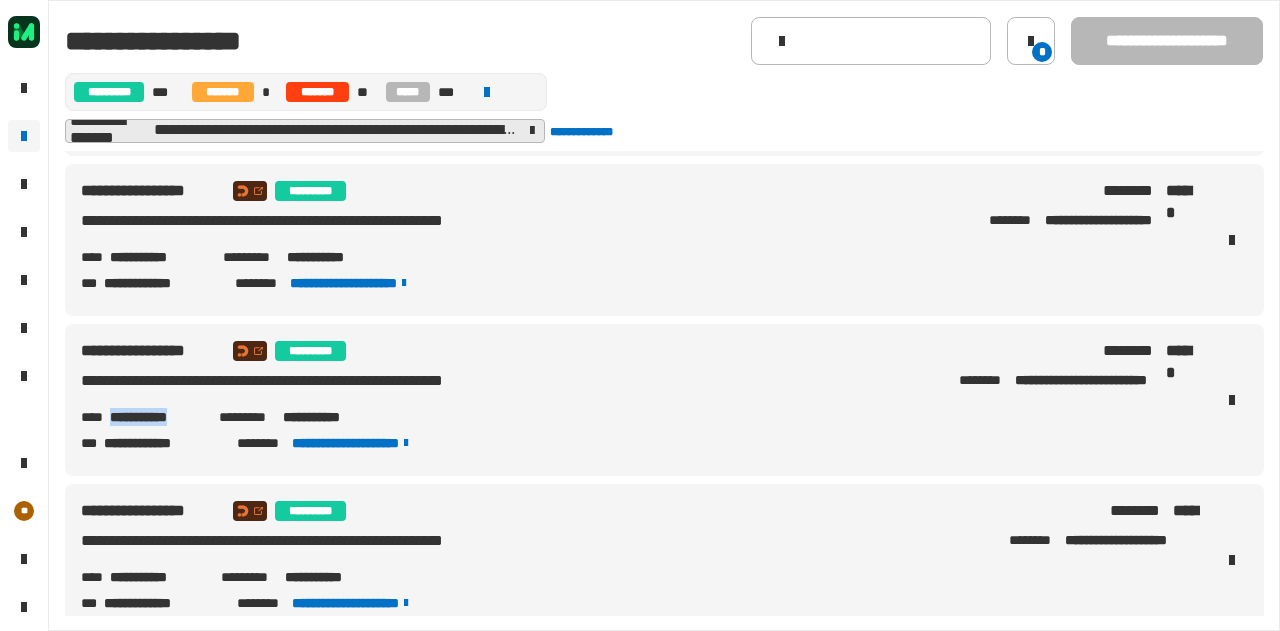 click on "**********" at bounding box center [156, 417] 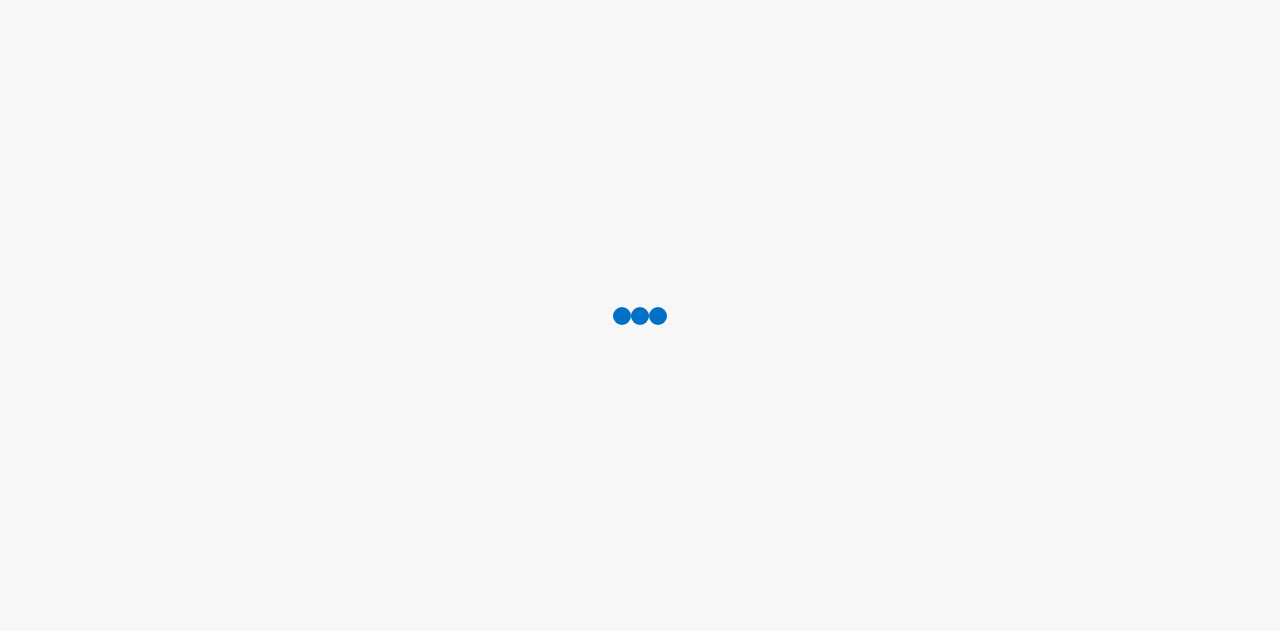 scroll, scrollTop: 0, scrollLeft: 0, axis: both 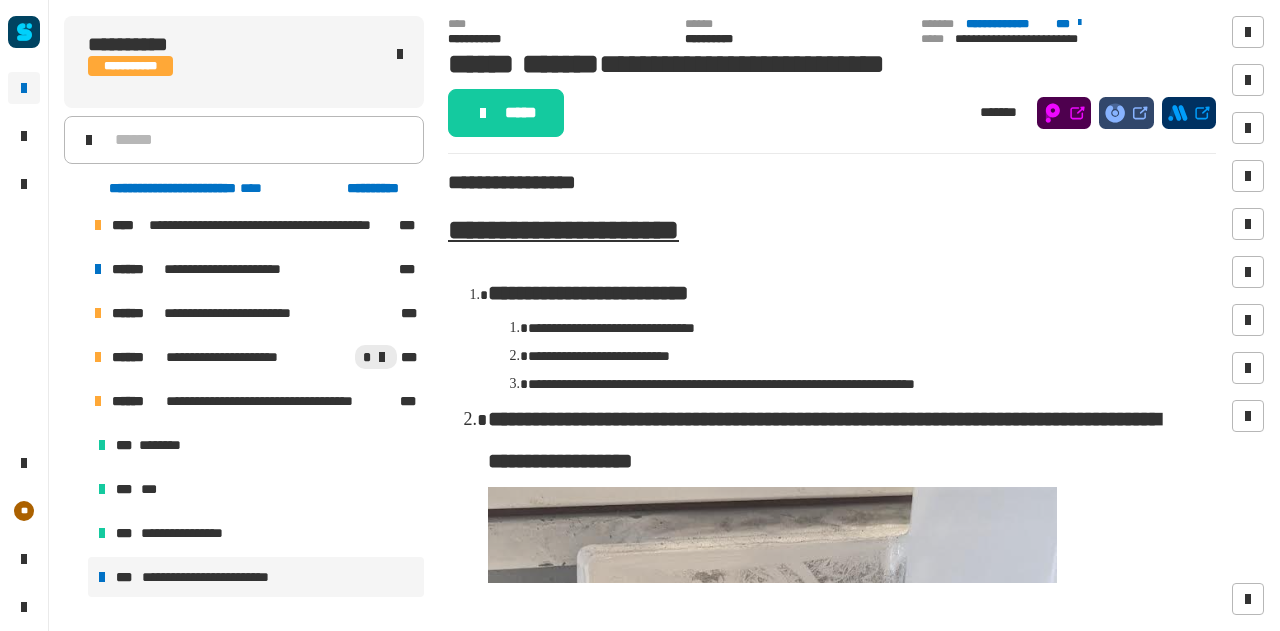 click 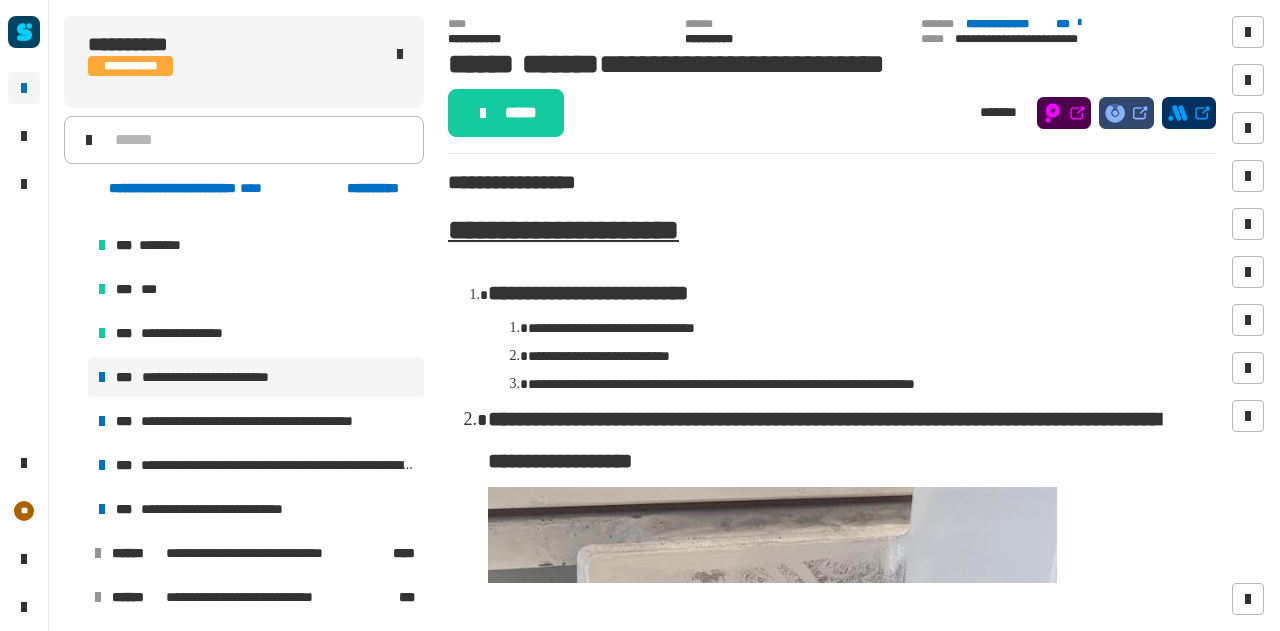 scroll, scrollTop: 0, scrollLeft: 0, axis: both 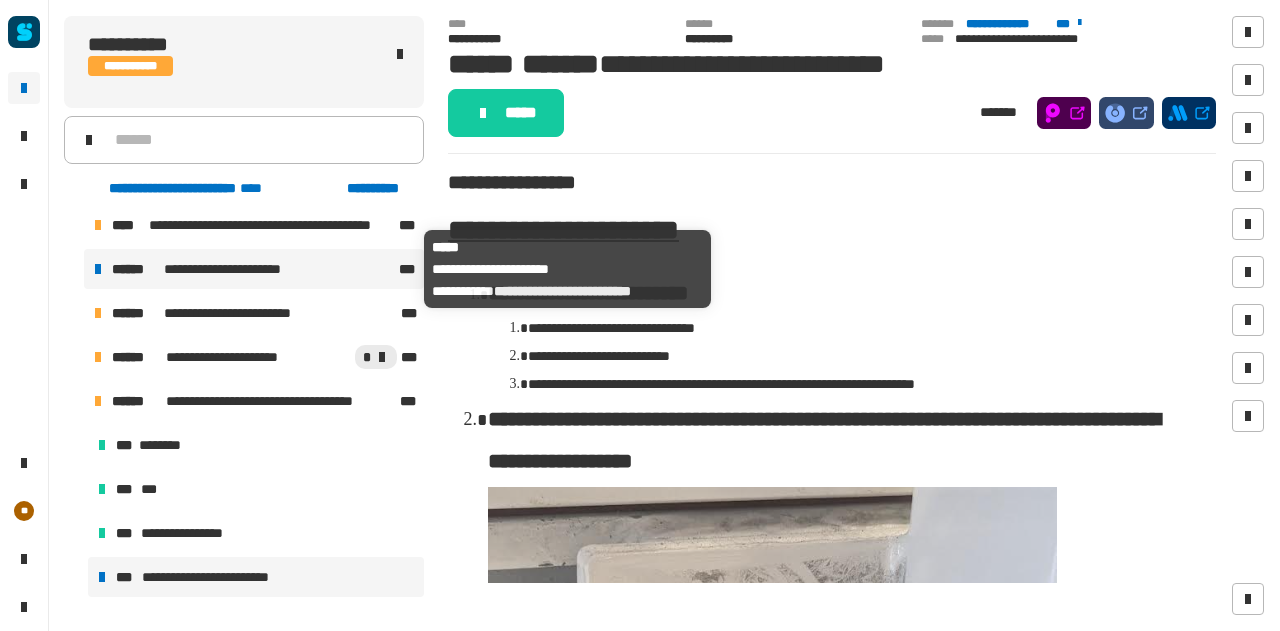 click on "**********" at bounding box center [237, 269] 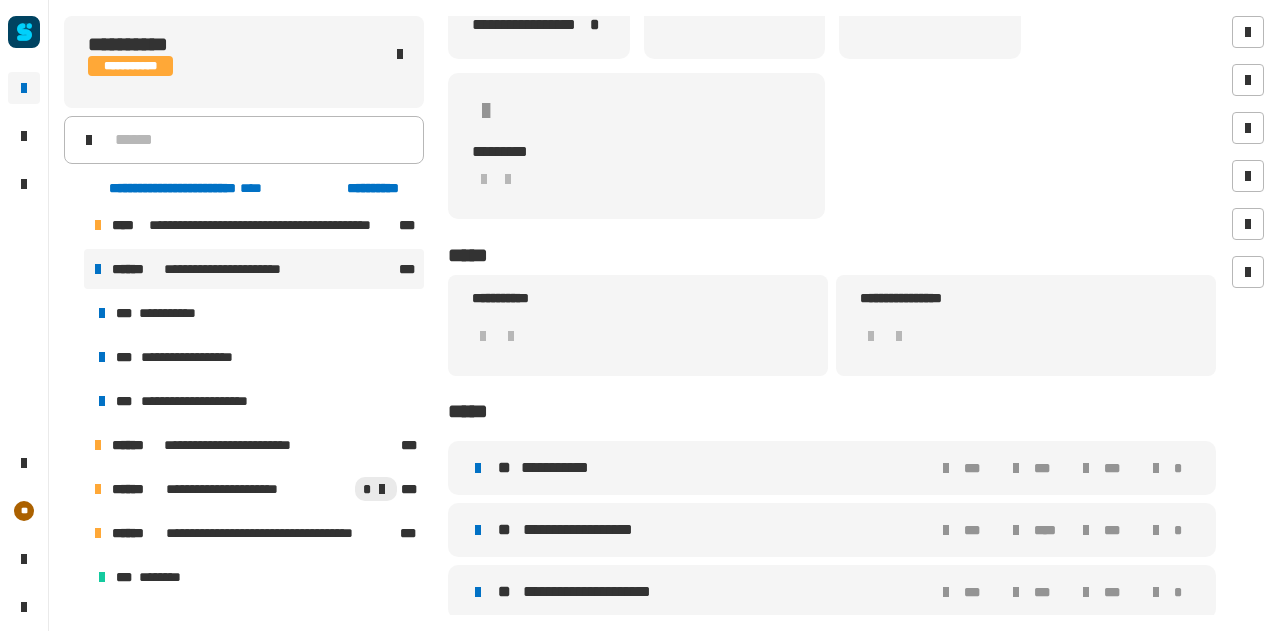 scroll, scrollTop: 275, scrollLeft: 0, axis: vertical 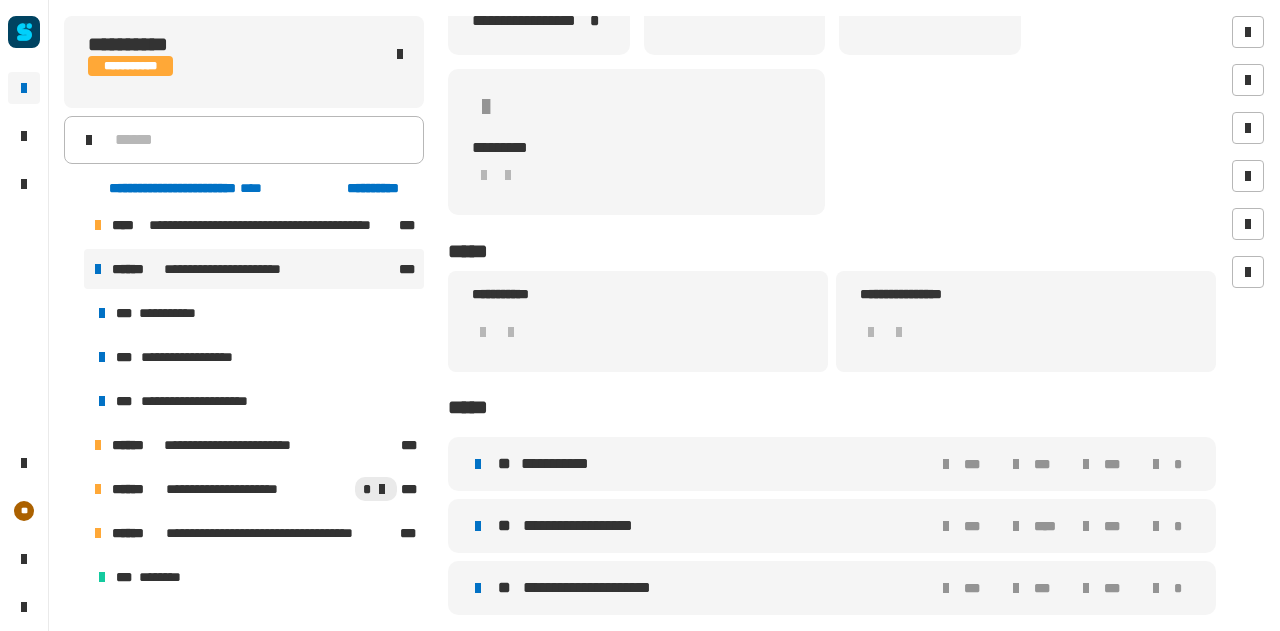 click on "**********" at bounding box center (561, 464) 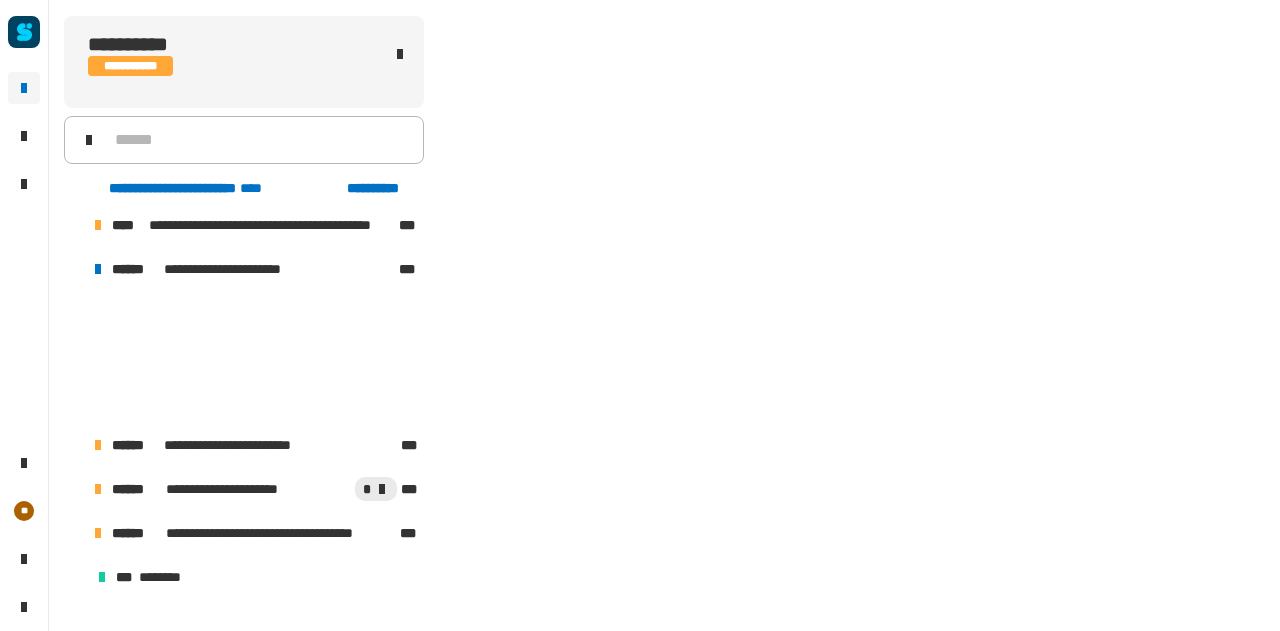 scroll, scrollTop: 0, scrollLeft: 0, axis: both 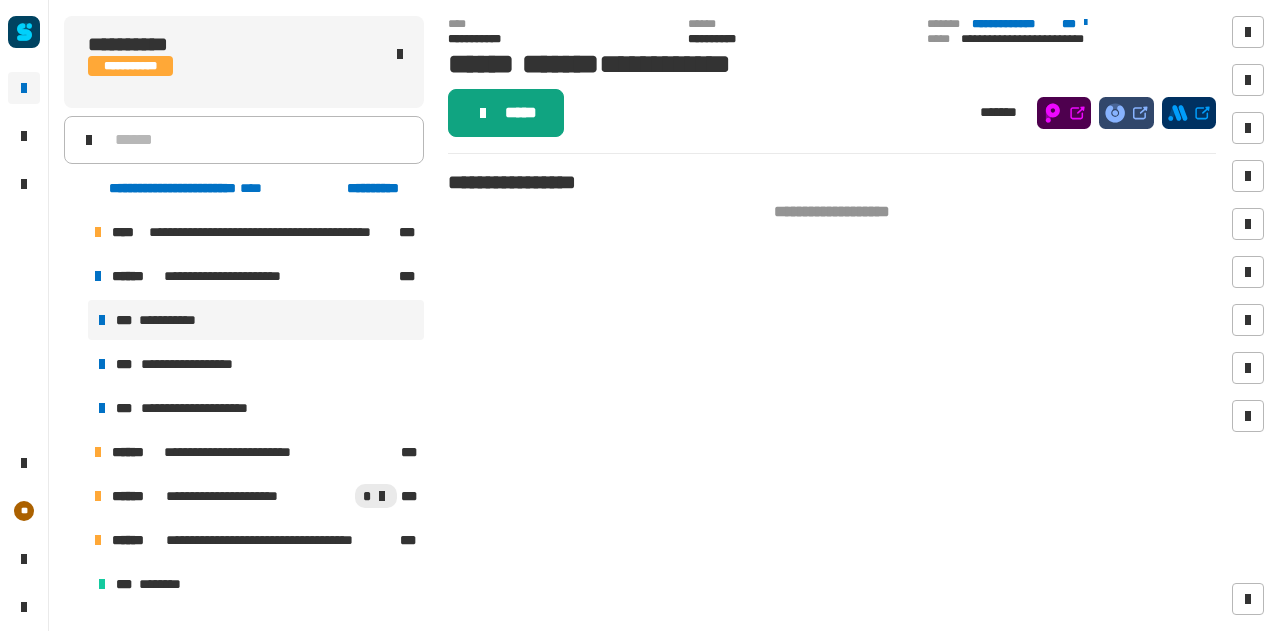 click 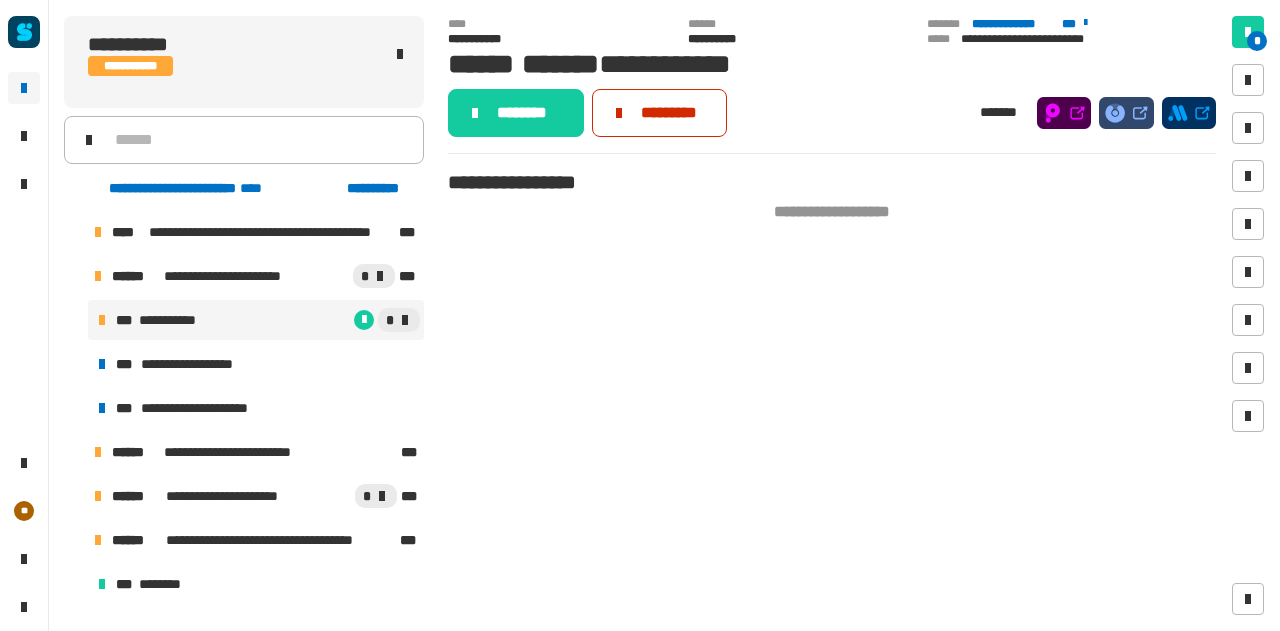 click on "*********" 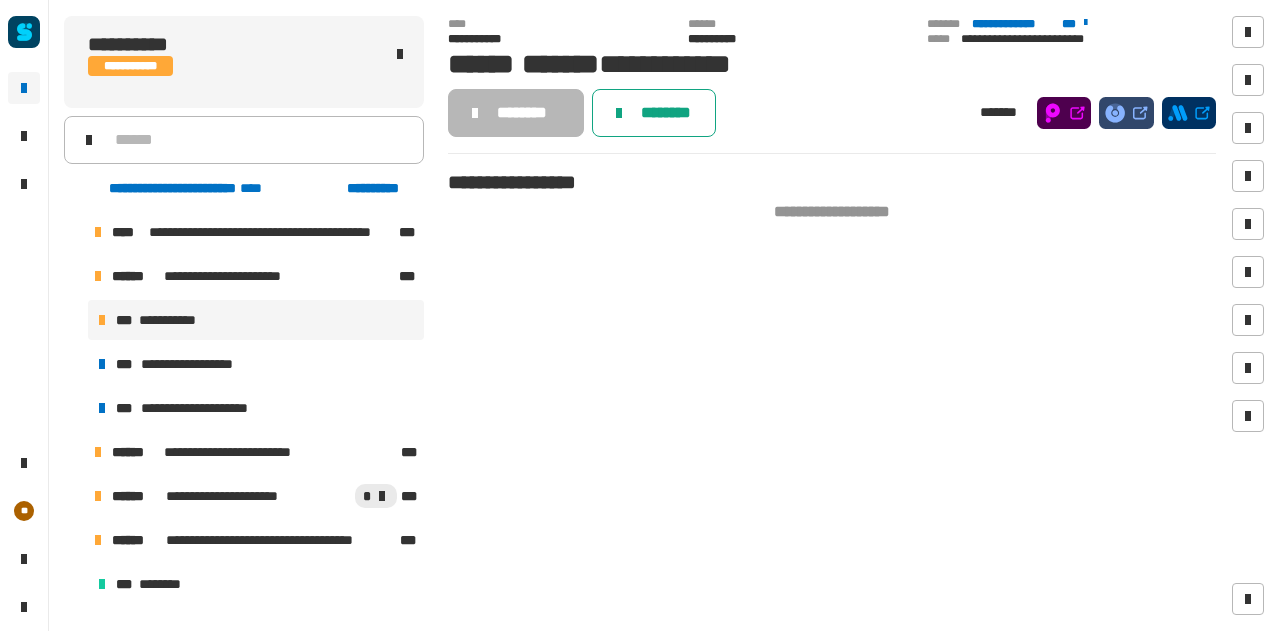 click on "********" 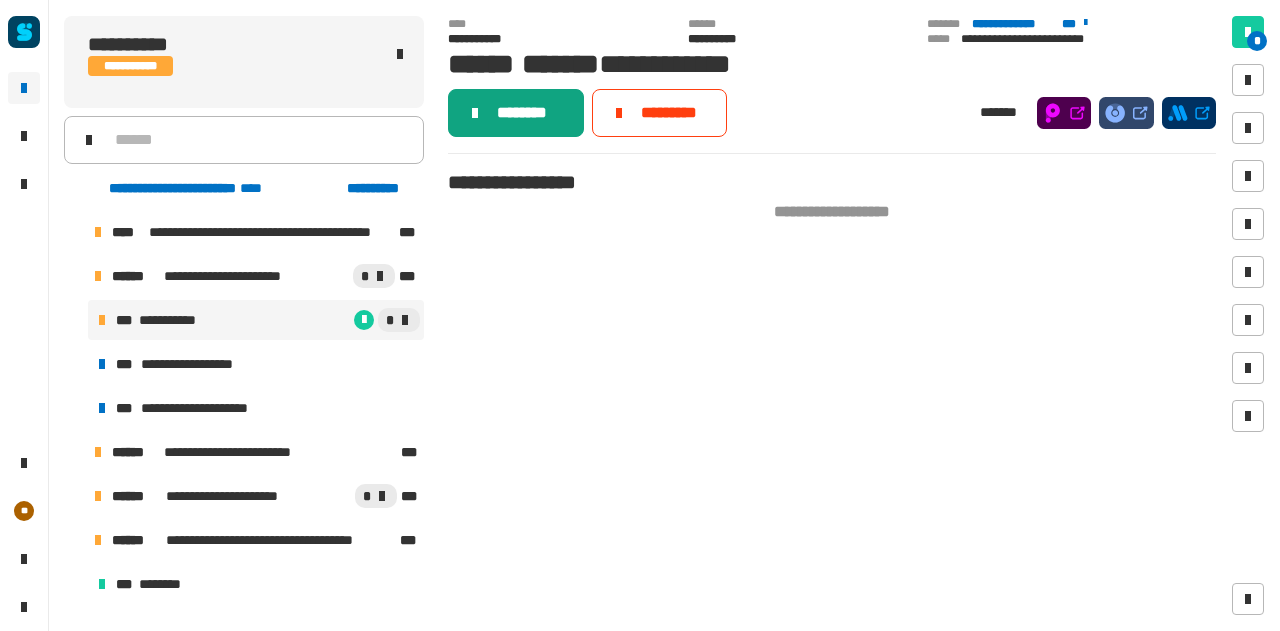 click on "********" 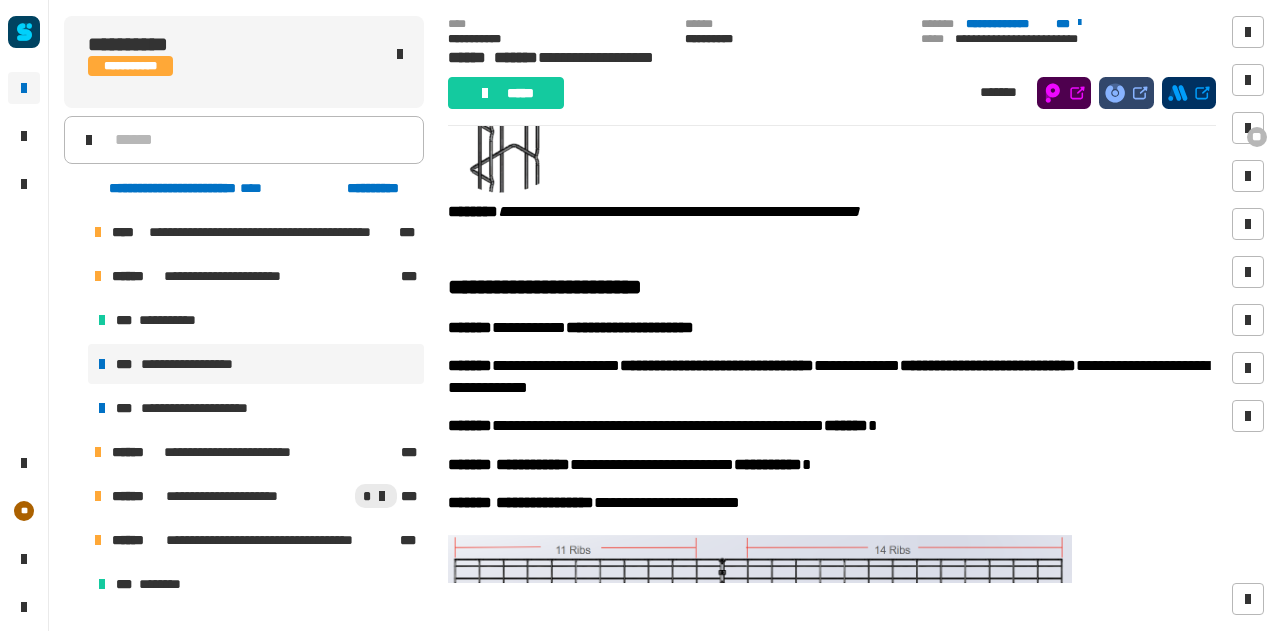 scroll, scrollTop: 2956, scrollLeft: 0, axis: vertical 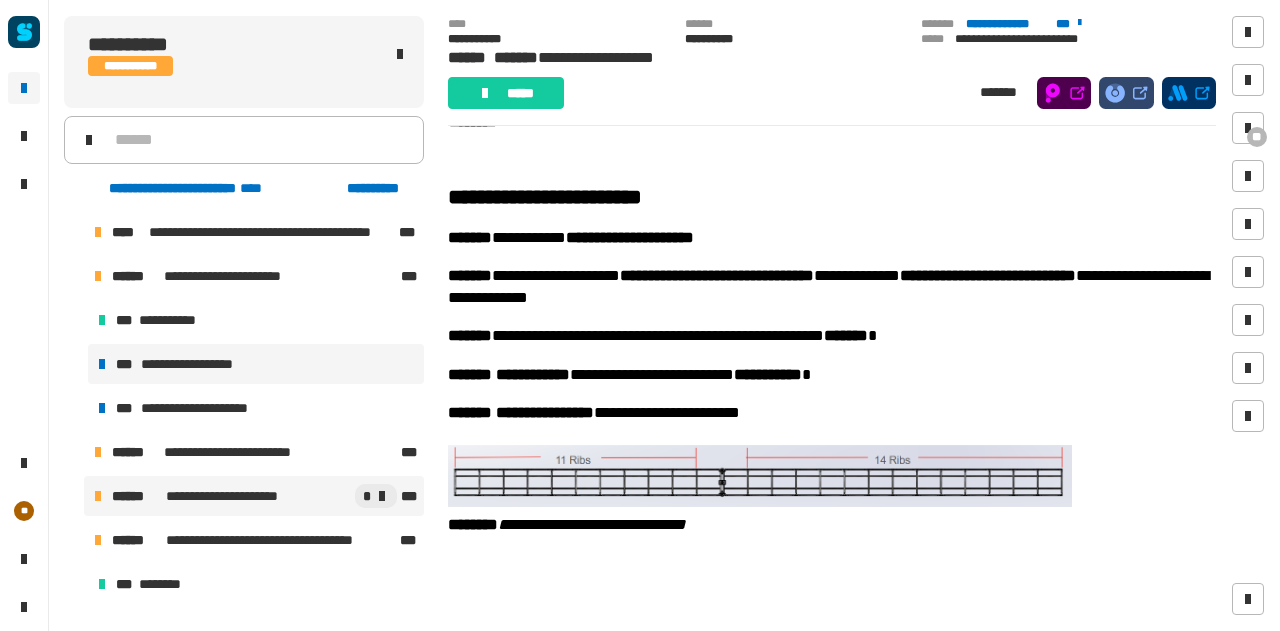 click on "**********" at bounding box center (254, 496) 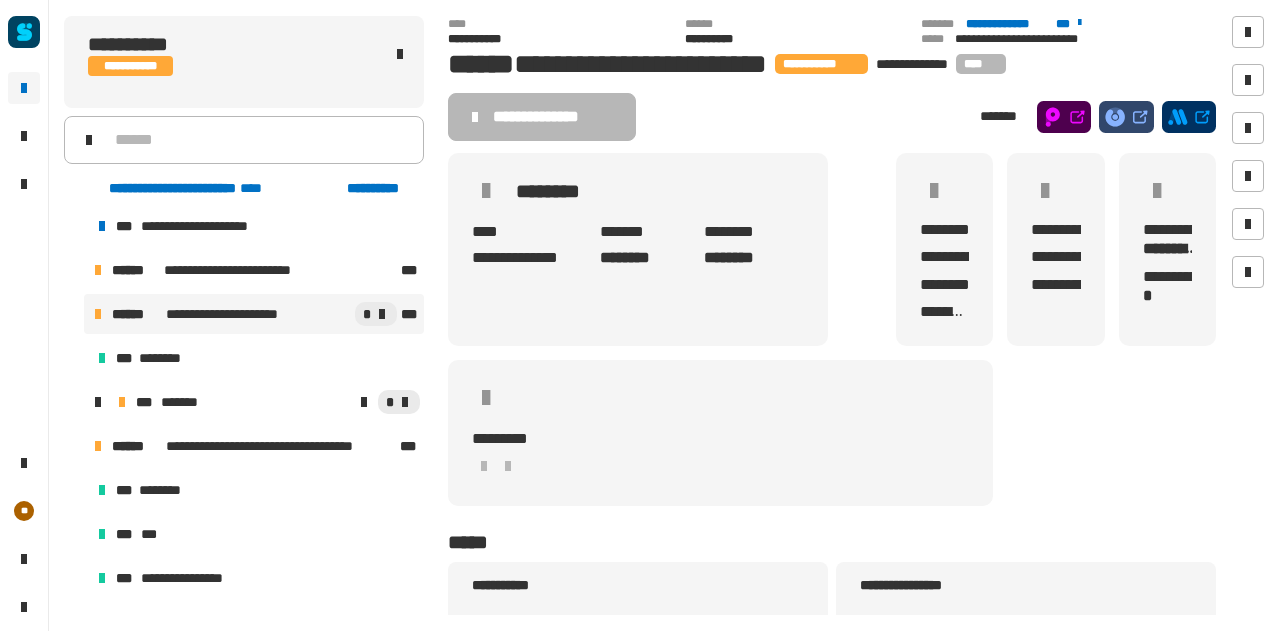 scroll, scrollTop: 184, scrollLeft: 0, axis: vertical 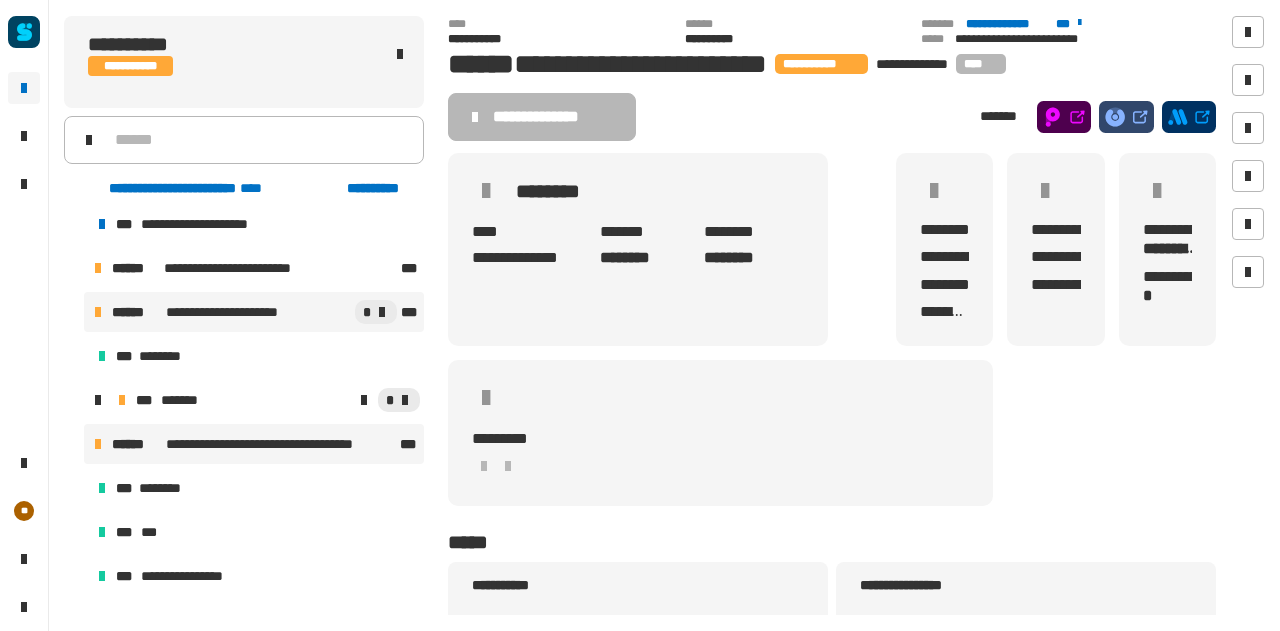 click on "**********" at bounding box center [275, 444] 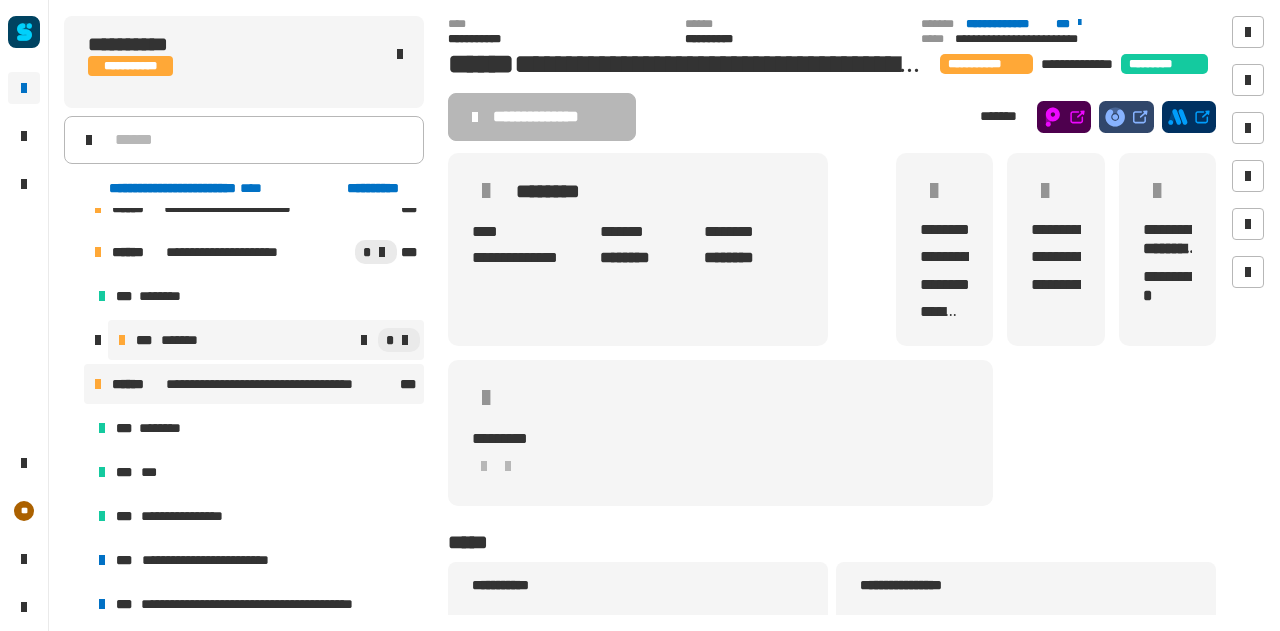 scroll, scrollTop: 245, scrollLeft: 0, axis: vertical 